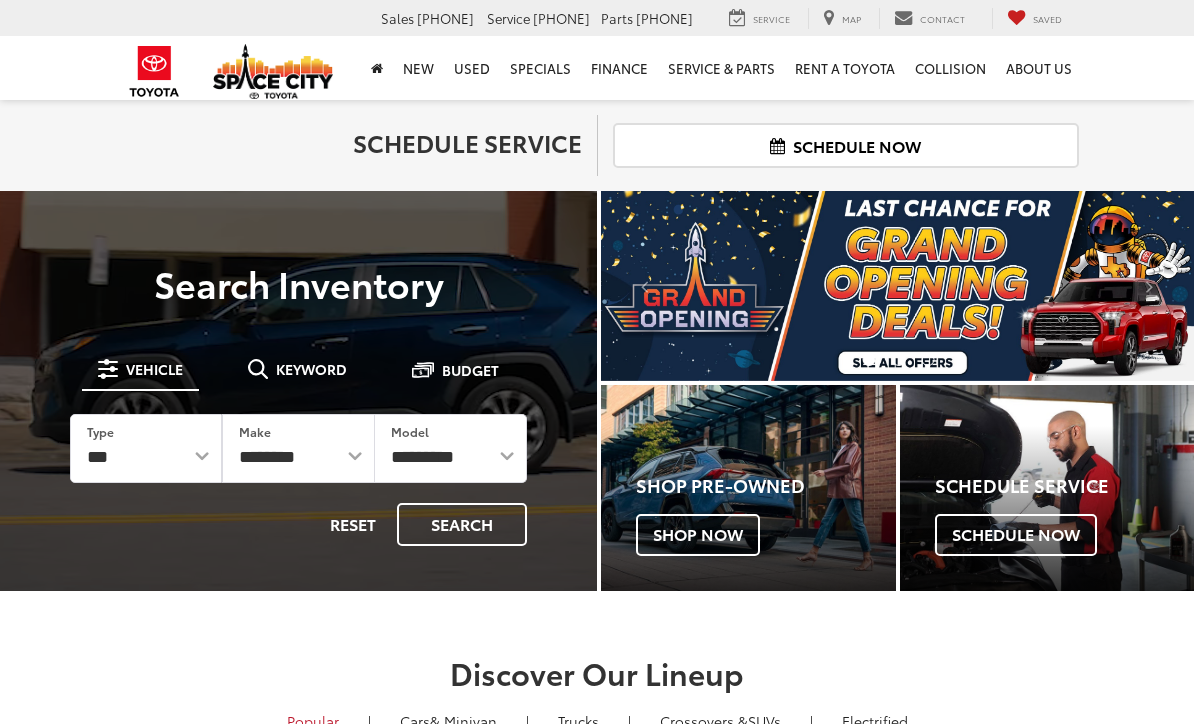 scroll, scrollTop: 0, scrollLeft: 0, axis: both 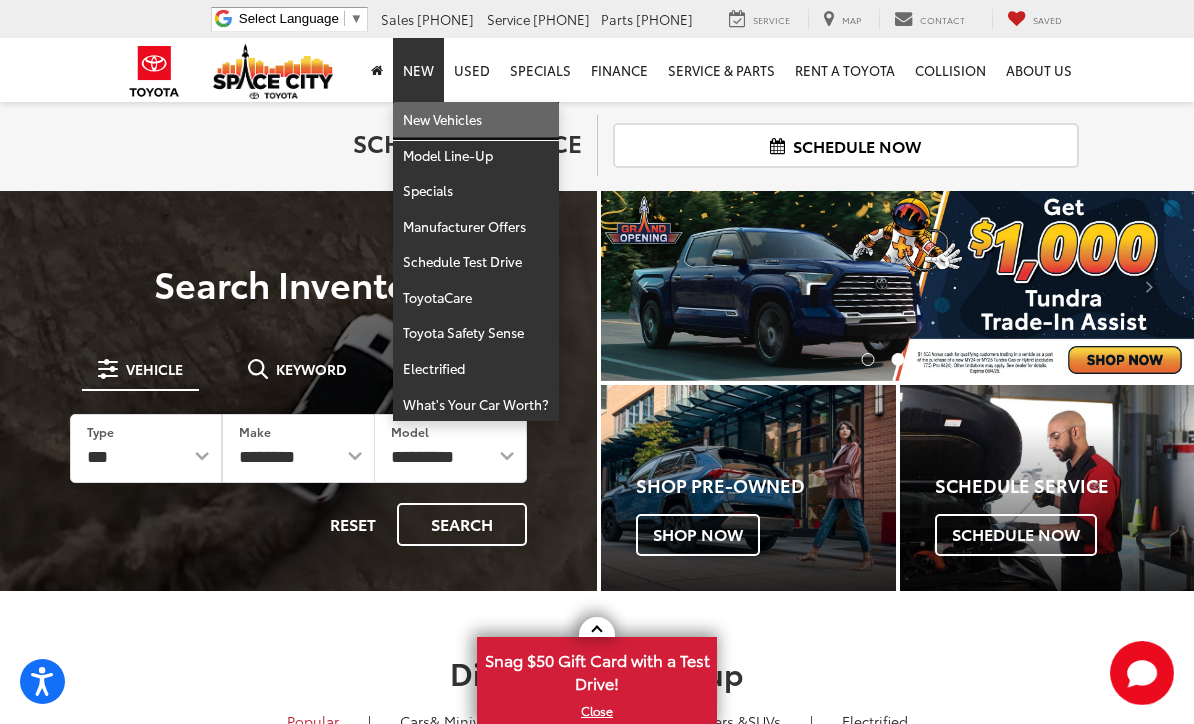 click on "New Vehicles" at bounding box center (476, 120) 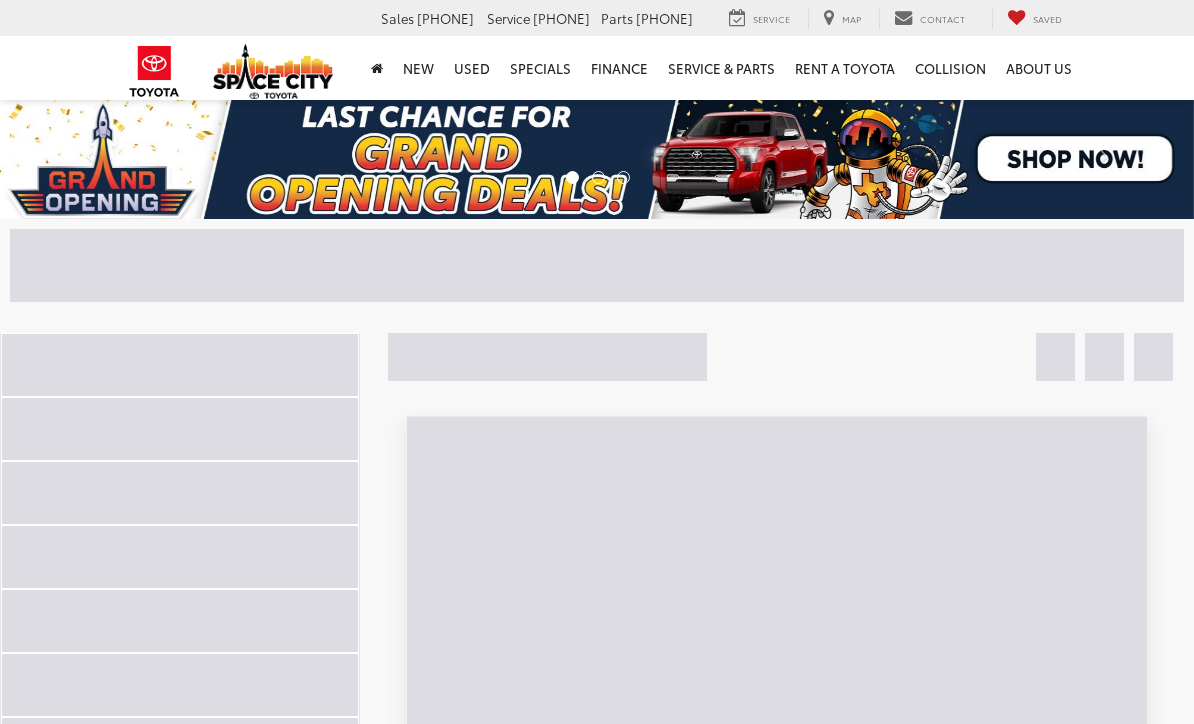 scroll, scrollTop: 0, scrollLeft: 0, axis: both 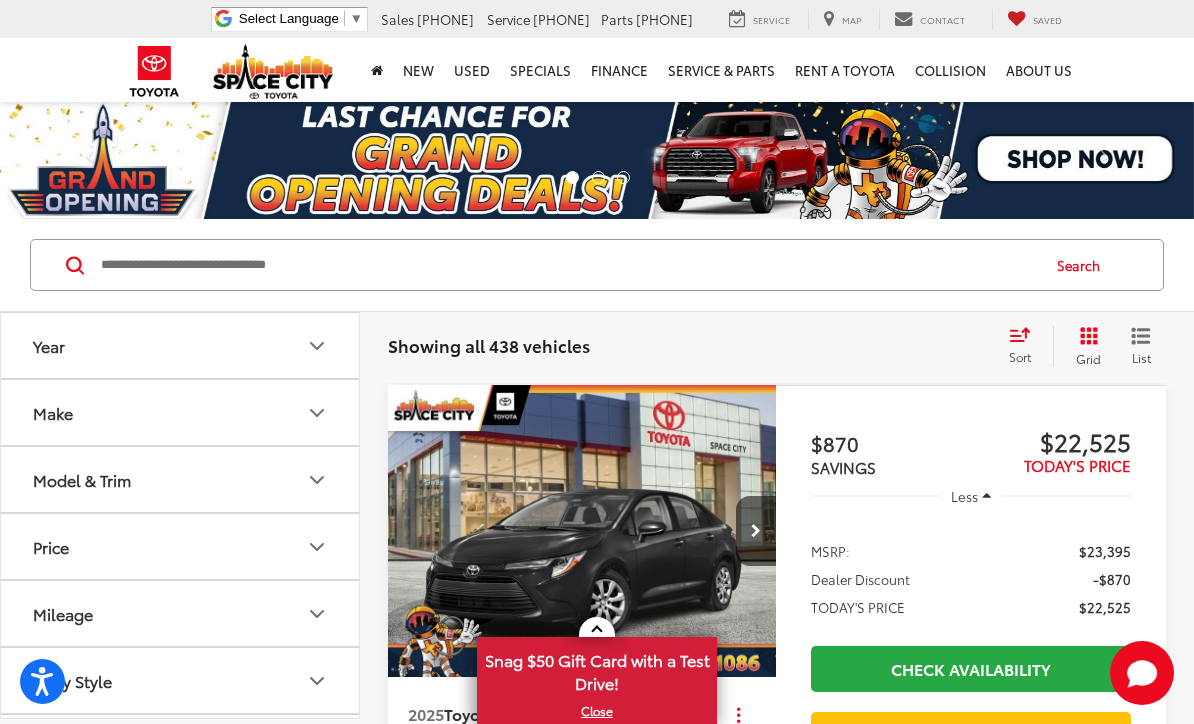 click on "Make" at bounding box center (49, 345) 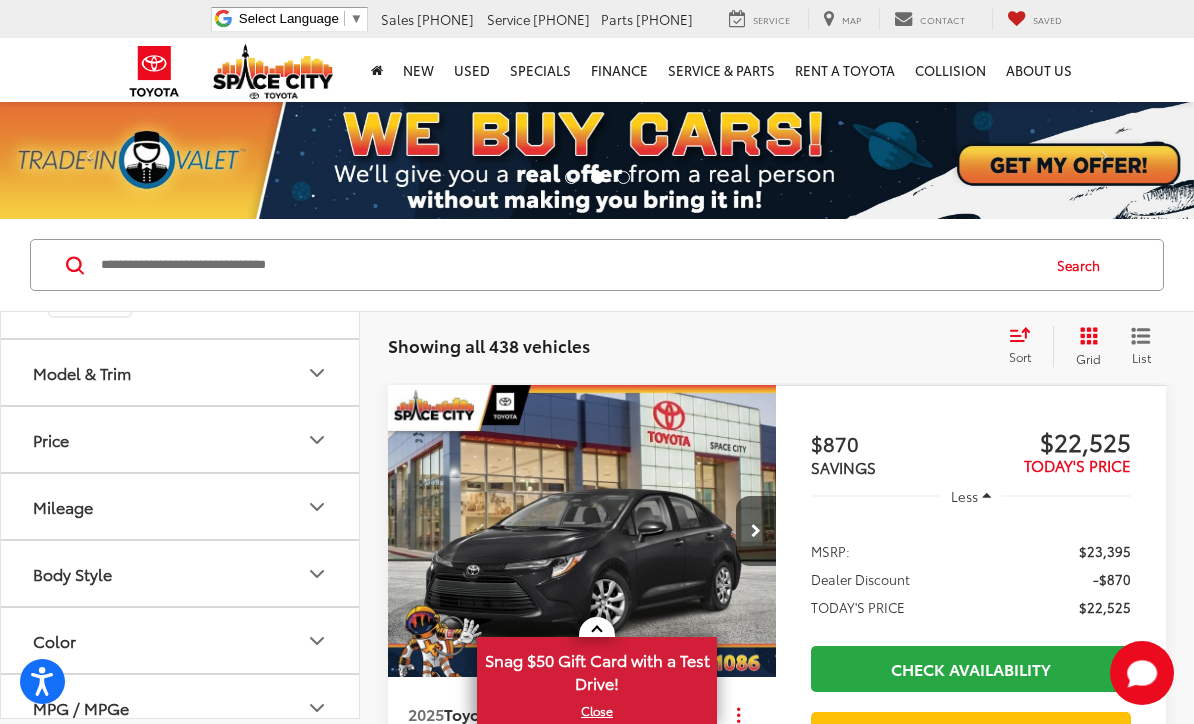 scroll, scrollTop: 186, scrollLeft: 0, axis: vertical 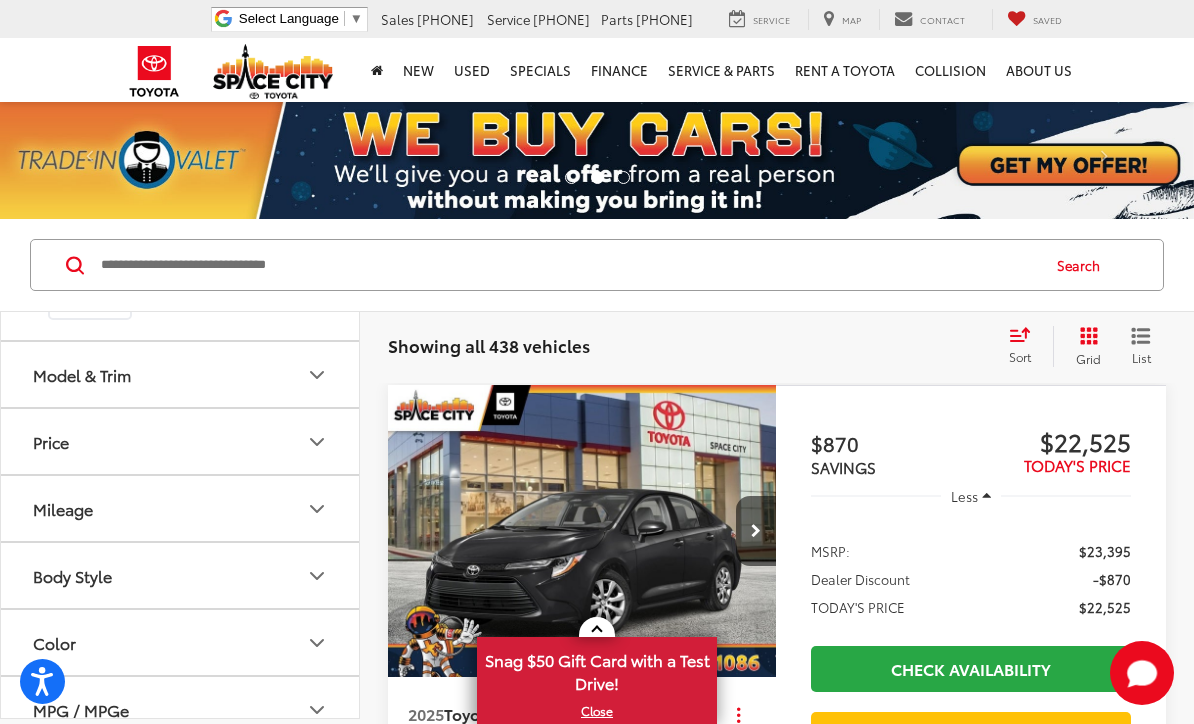 click on "Model & Trim" at bounding box center [49, 159] 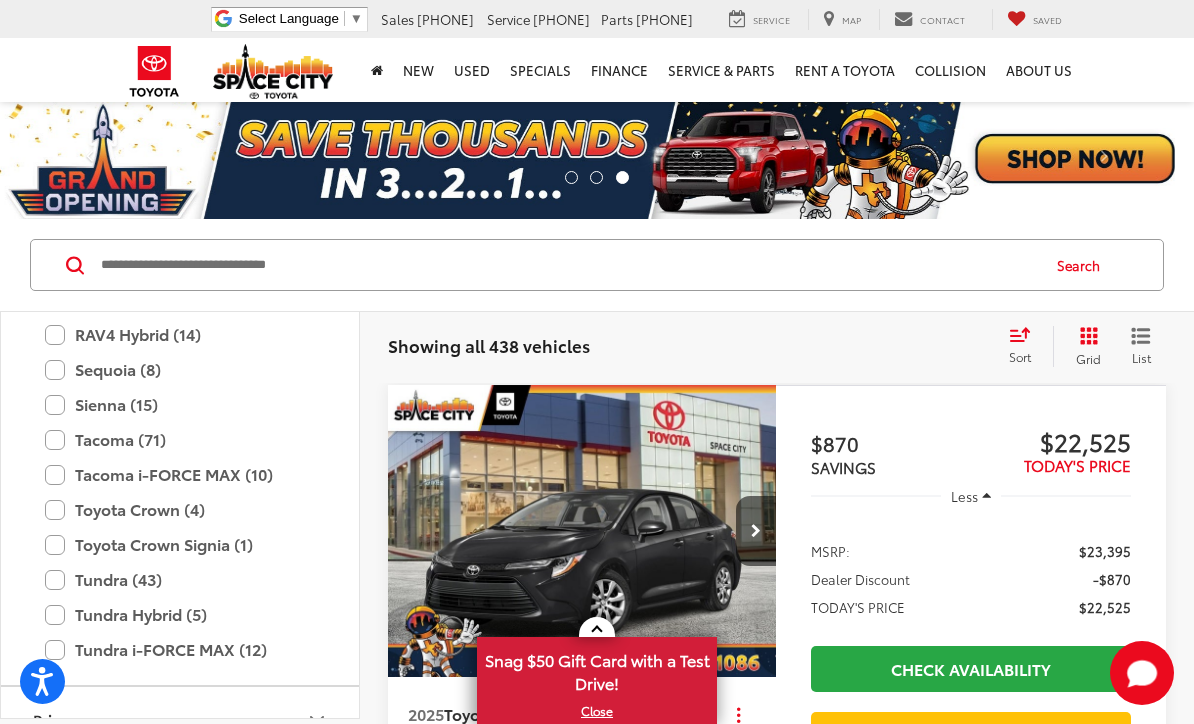 scroll, scrollTop: 949, scrollLeft: 0, axis: vertical 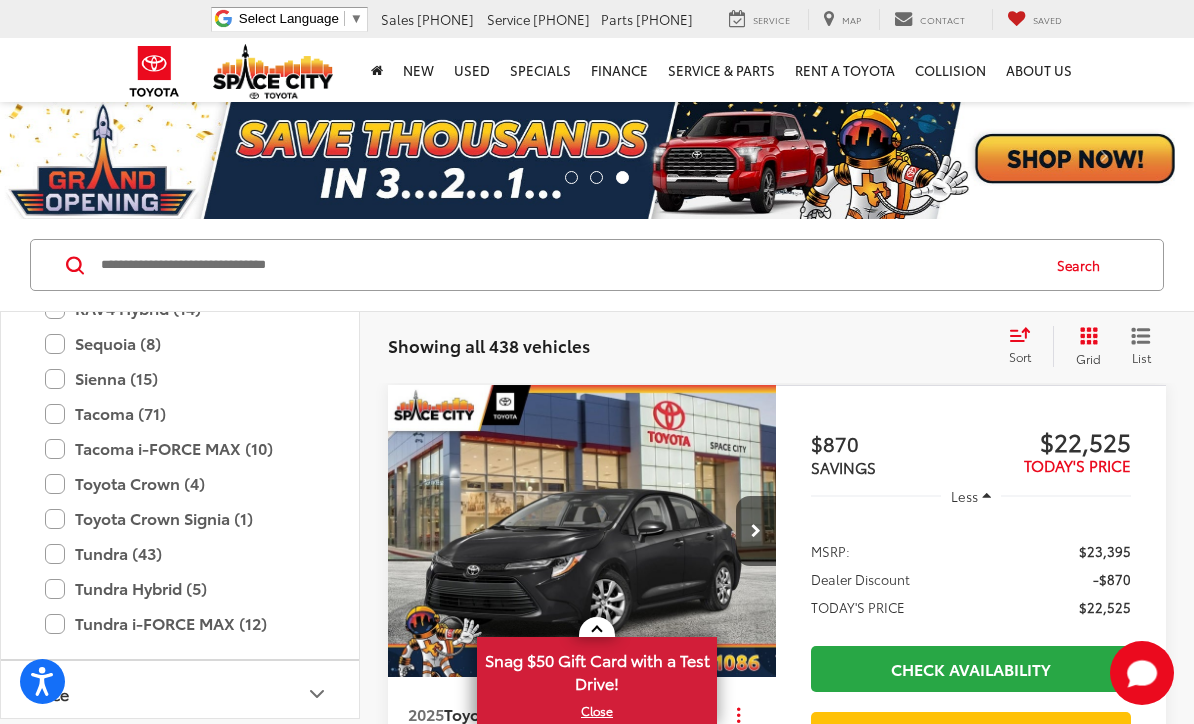 click on "Tacoma (71)" at bounding box center [180, 413] 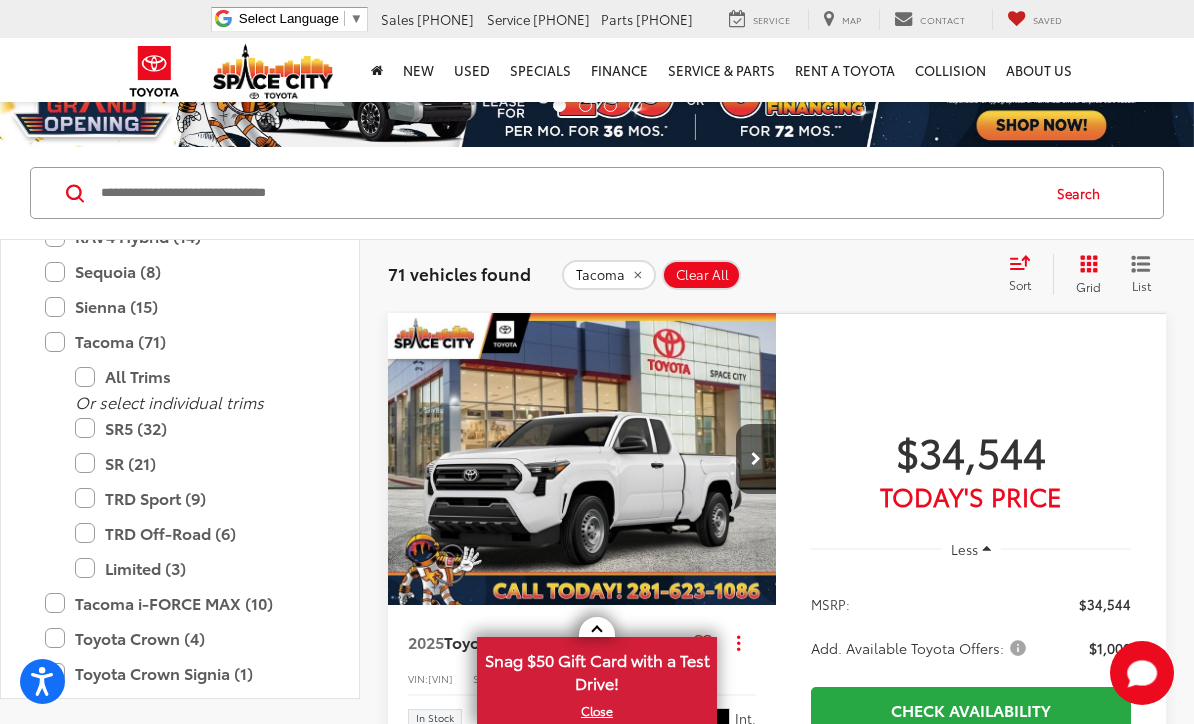 scroll, scrollTop: 76, scrollLeft: 0, axis: vertical 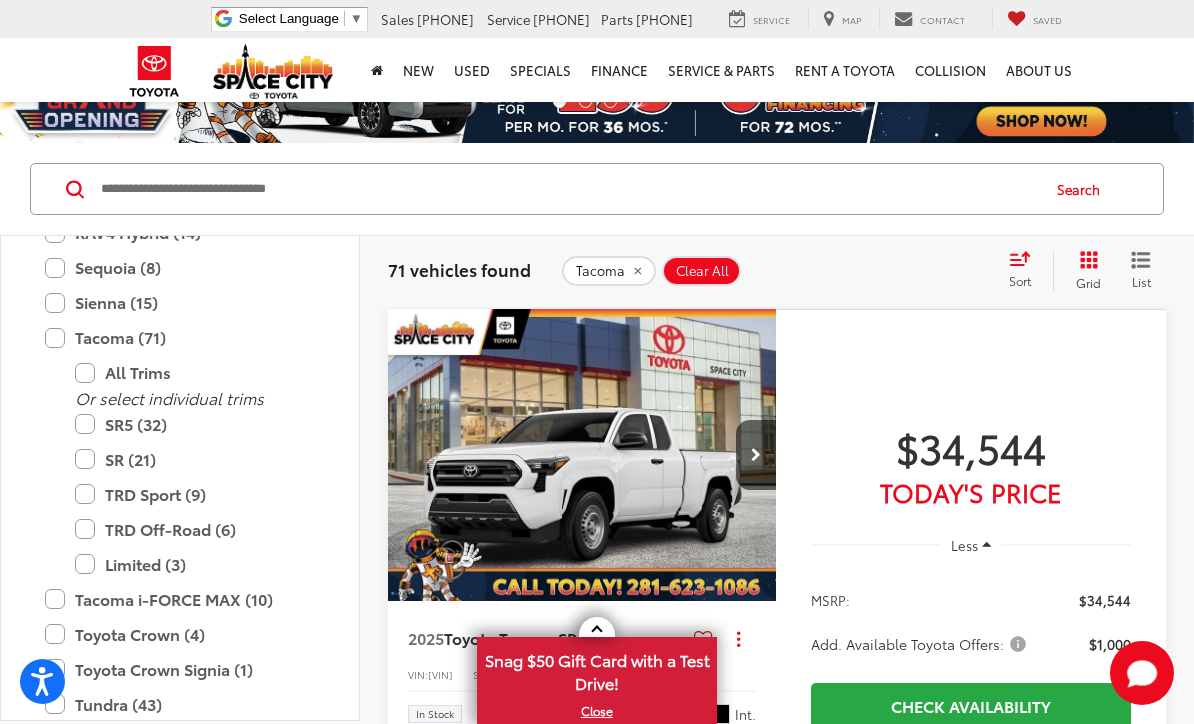 click on "TRD Off-Road (6)" at bounding box center (195, 529) 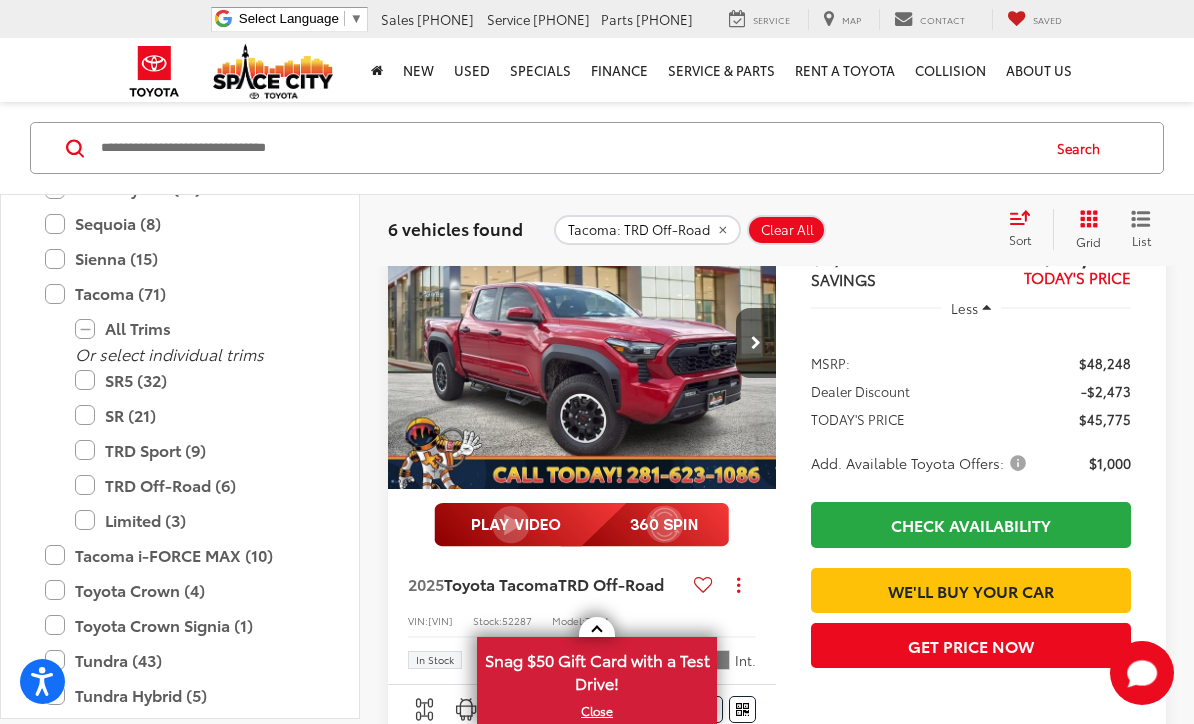scroll, scrollTop: 187, scrollLeft: 0, axis: vertical 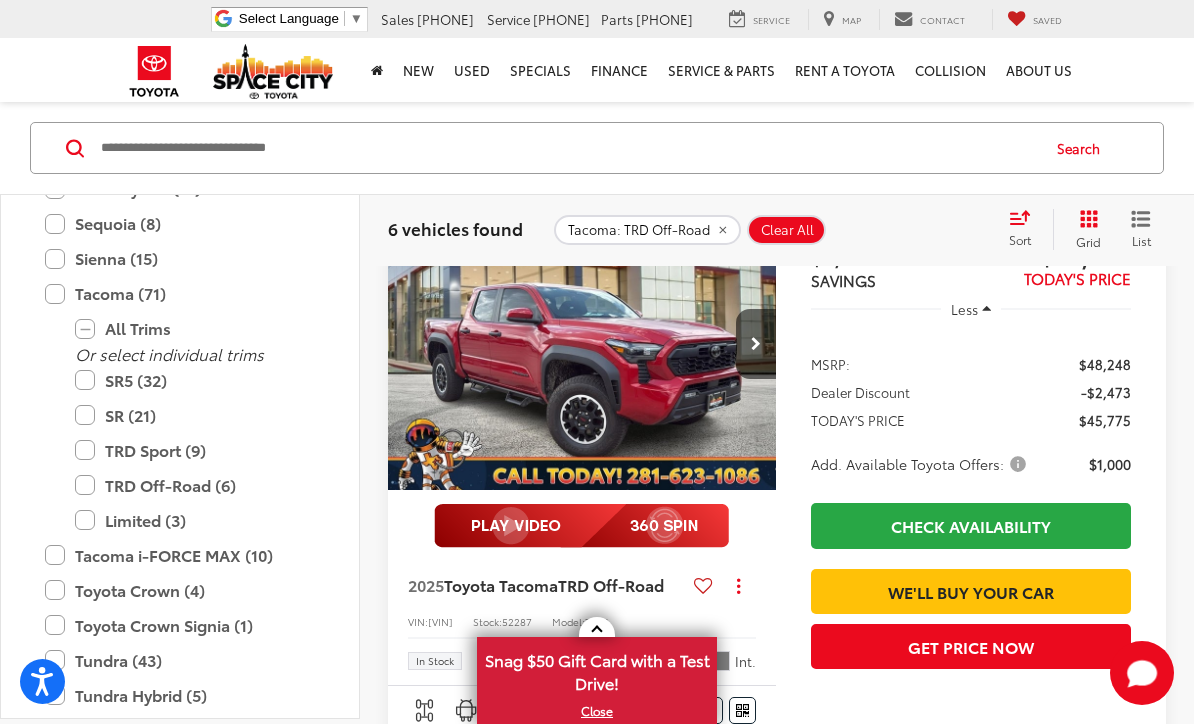 click on "Toyota Tacoma" at bounding box center [501, 584] 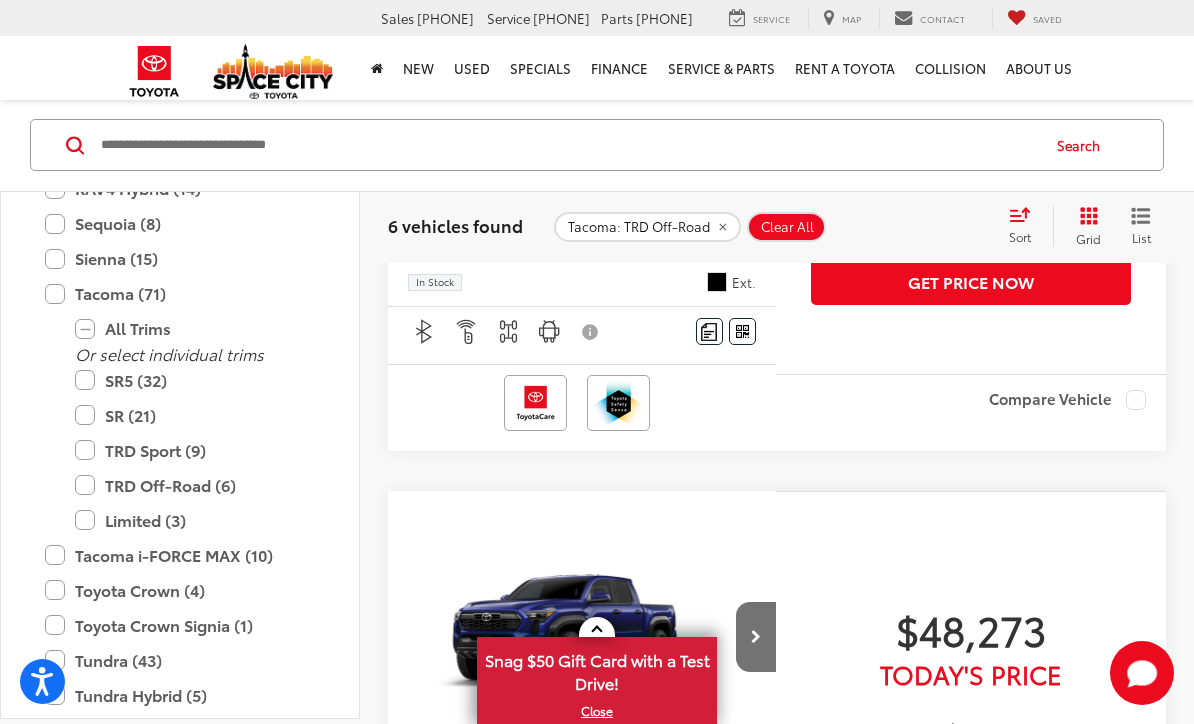 scroll, scrollTop: 1230, scrollLeft: 0, axis: vertical 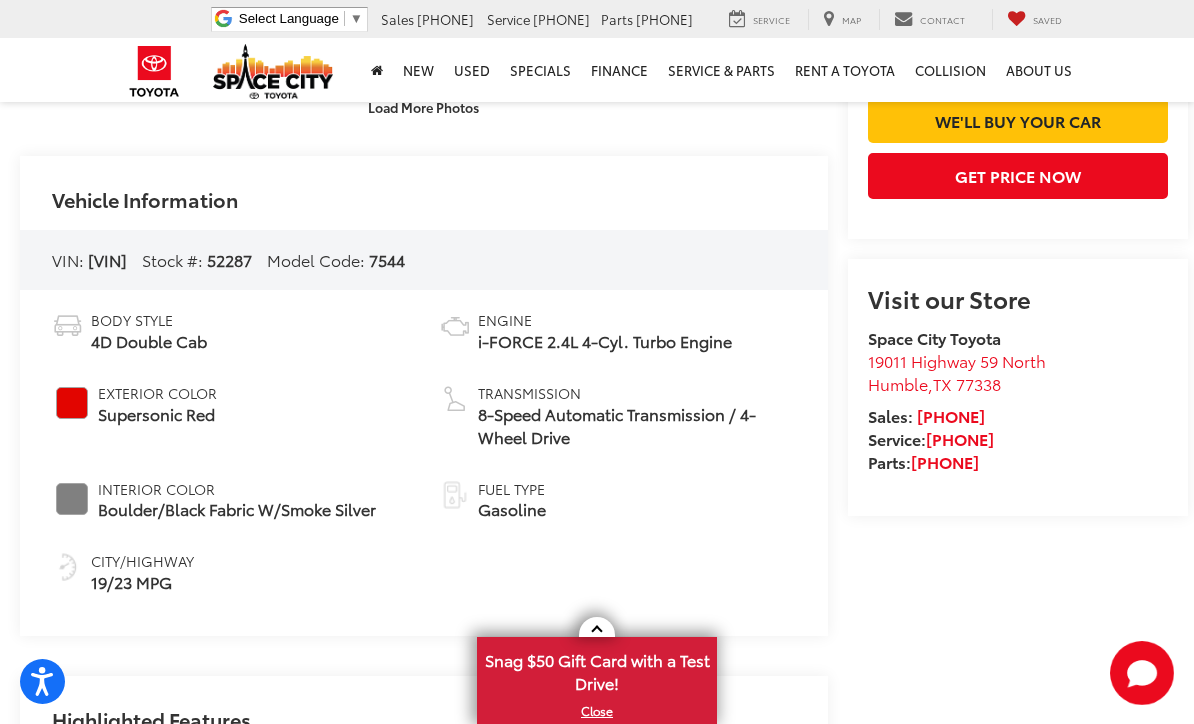 click on "Body Style
4D Double Cab
Exterior Color
Supersonic Red
Interior Color
Boulder/Black Fabric W/Smoke Silver
City/Highway
19/23 MPG
Engine
i-FORCE 2.4L 4-Cyl. Turbo Engine
Transmission
8-Speed Automatic Transmission / 4-Wheel Drive
Fuel Type
Gasoline" at bounding box center (424, 463) 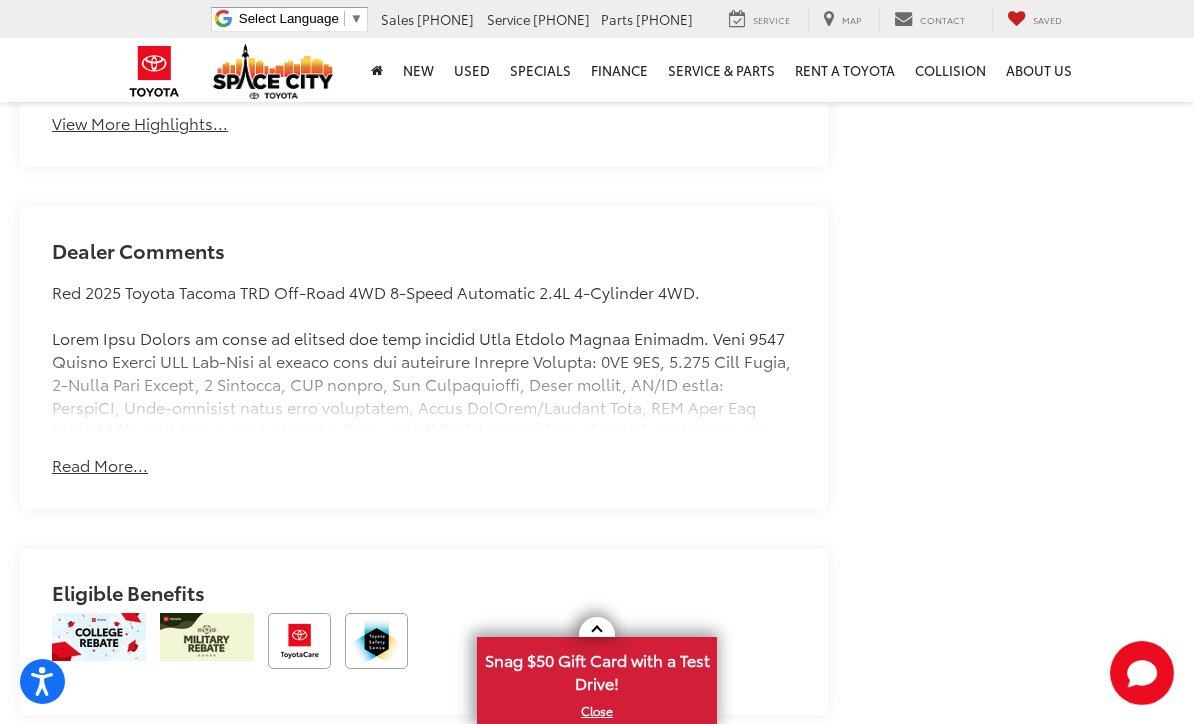 scroll, scrollTop: 1683, scrollLeft: 0, axis: vertical 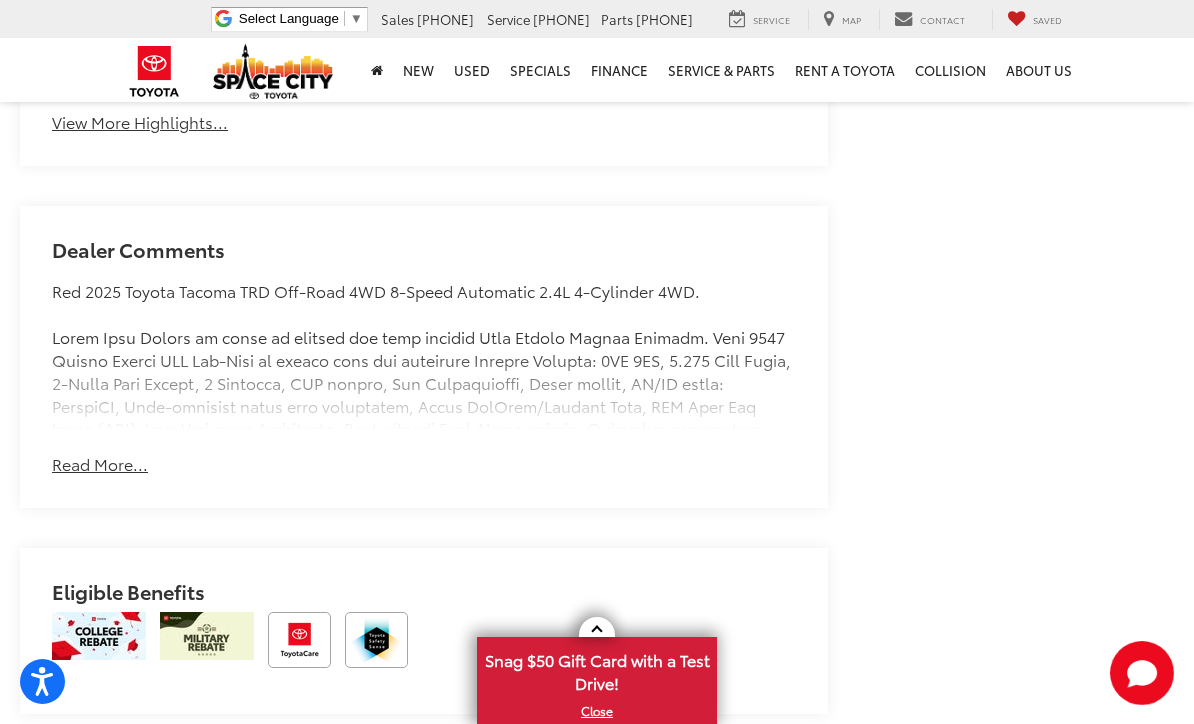 click on "Read More..." at bounding box center (100, 464) 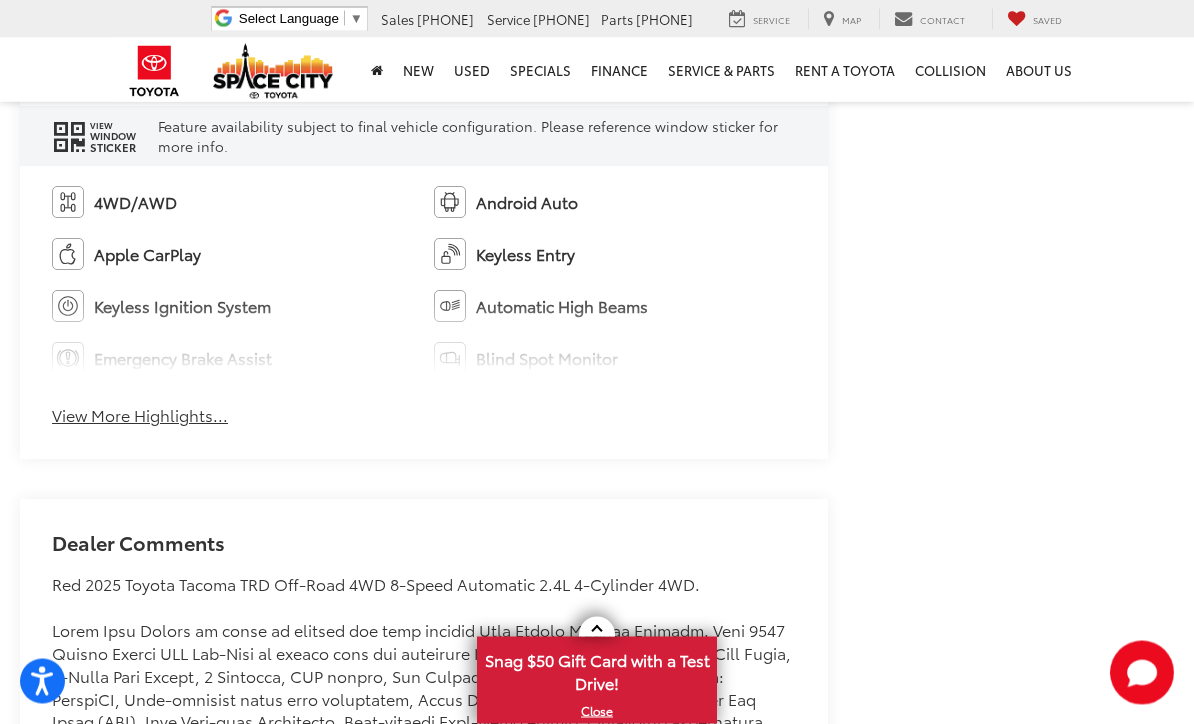 scroll, scrollTop: 1390, scrollLeft: 0, axis: vertical 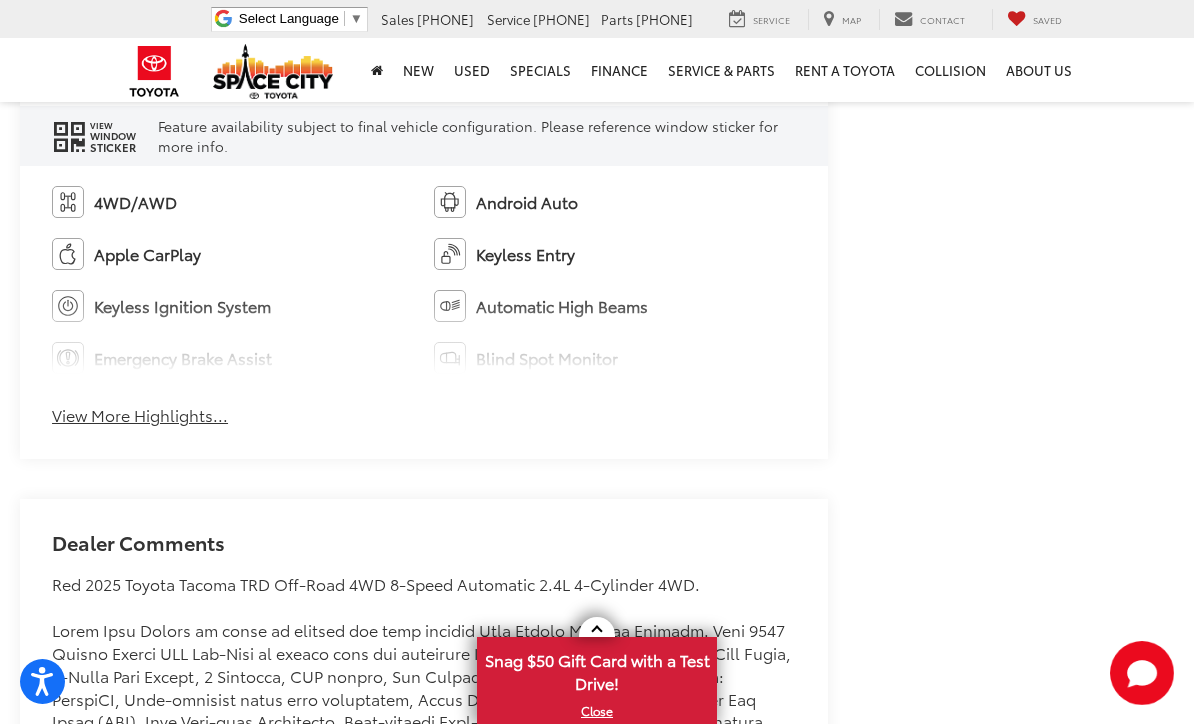 click on "View More Highlights..." at bounding box center [140, 415] 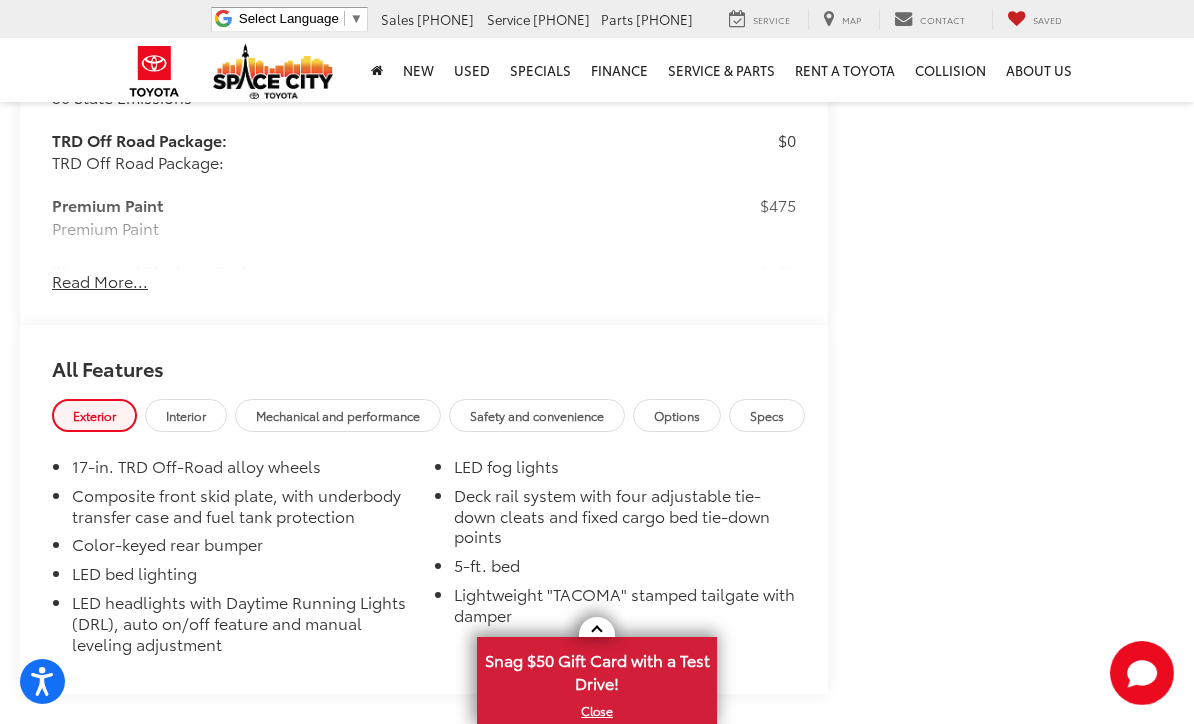 scroll, scrollTop: 3168, scrollLeft: 0, axis: vertical 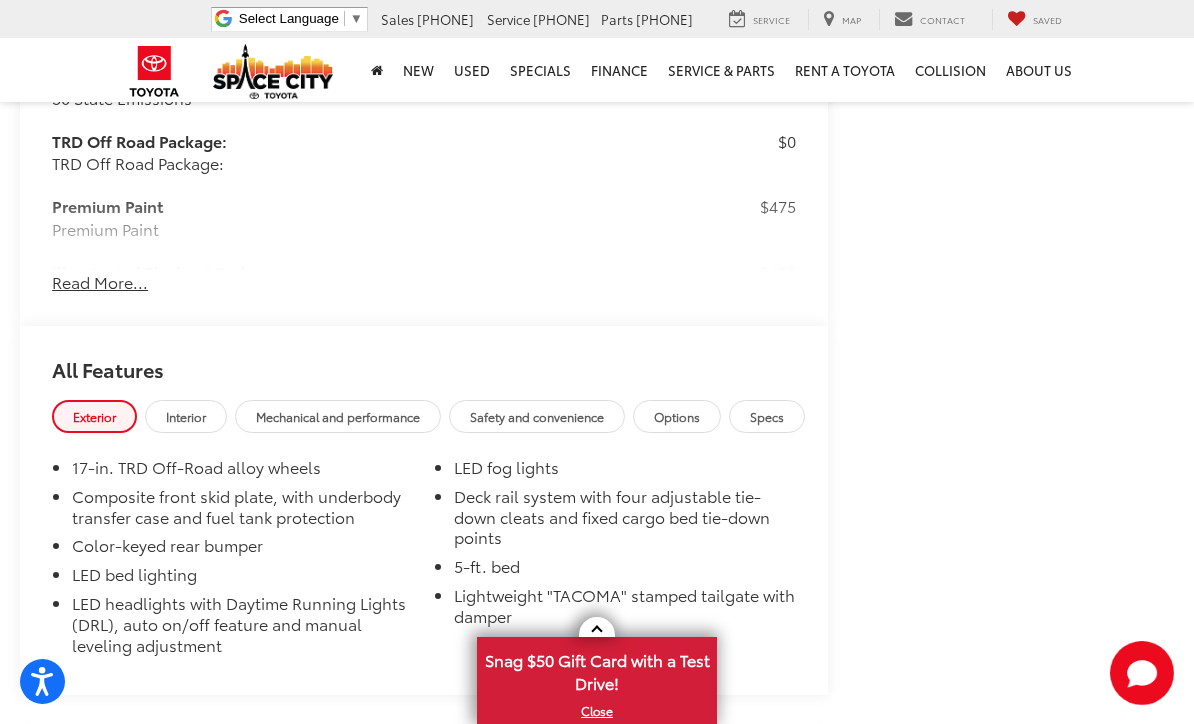 click on "Options" at bounding box center [677, 416] 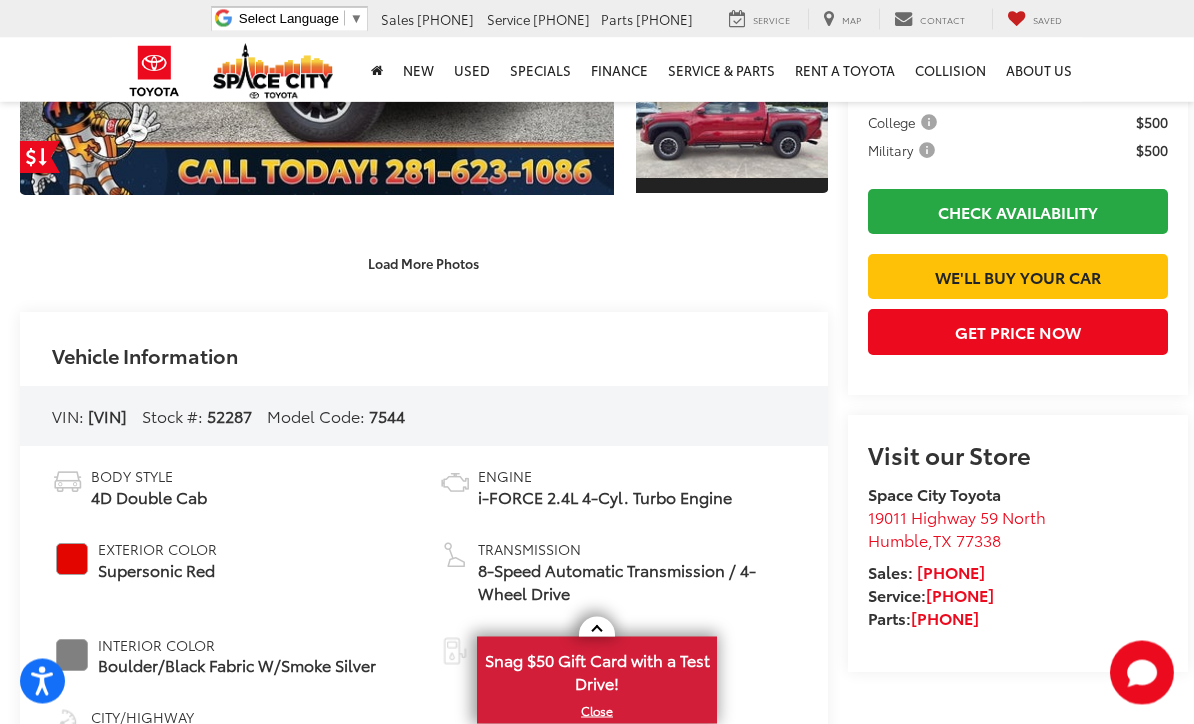 scroll, scrollTop: 0, scrollLeft: 0, axis: both 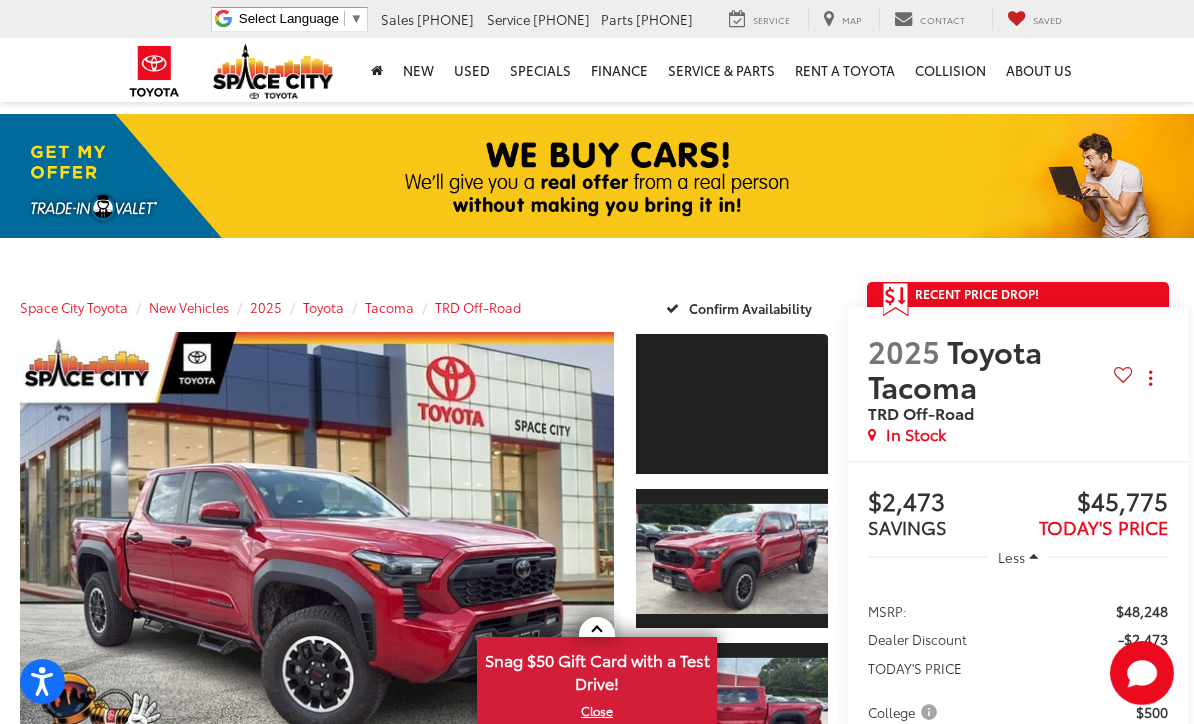 click at bounding box center [317, 558] 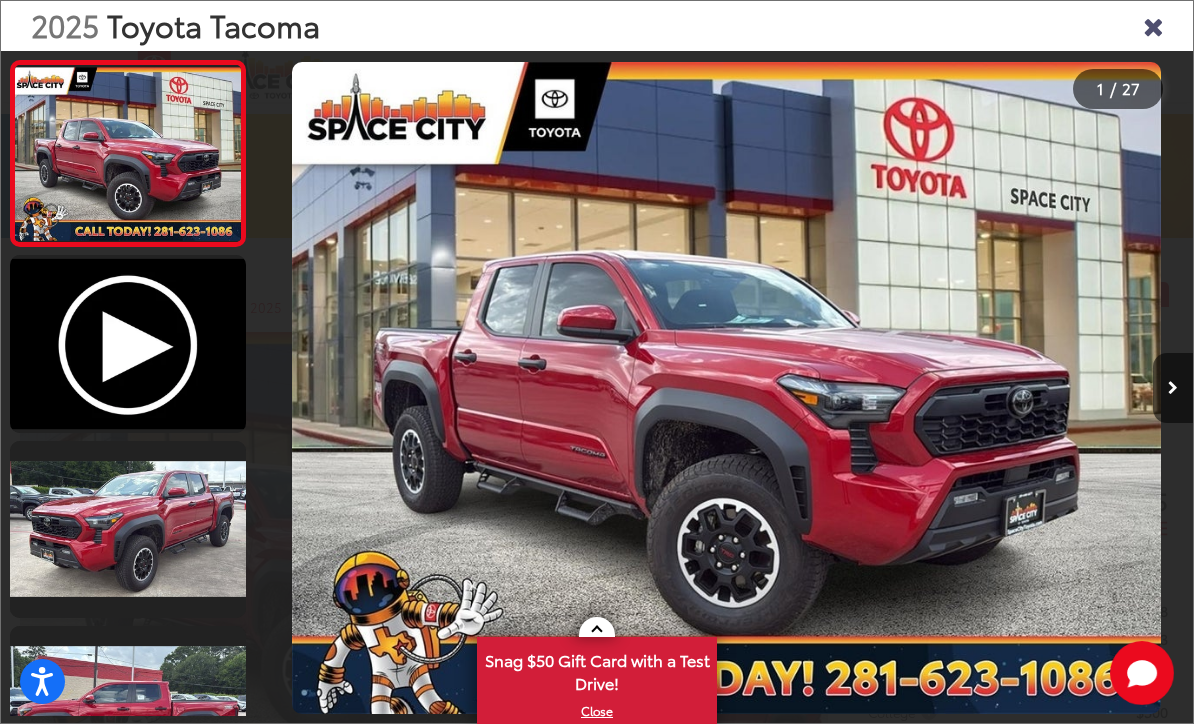 click at bounding box center (1173, 388) 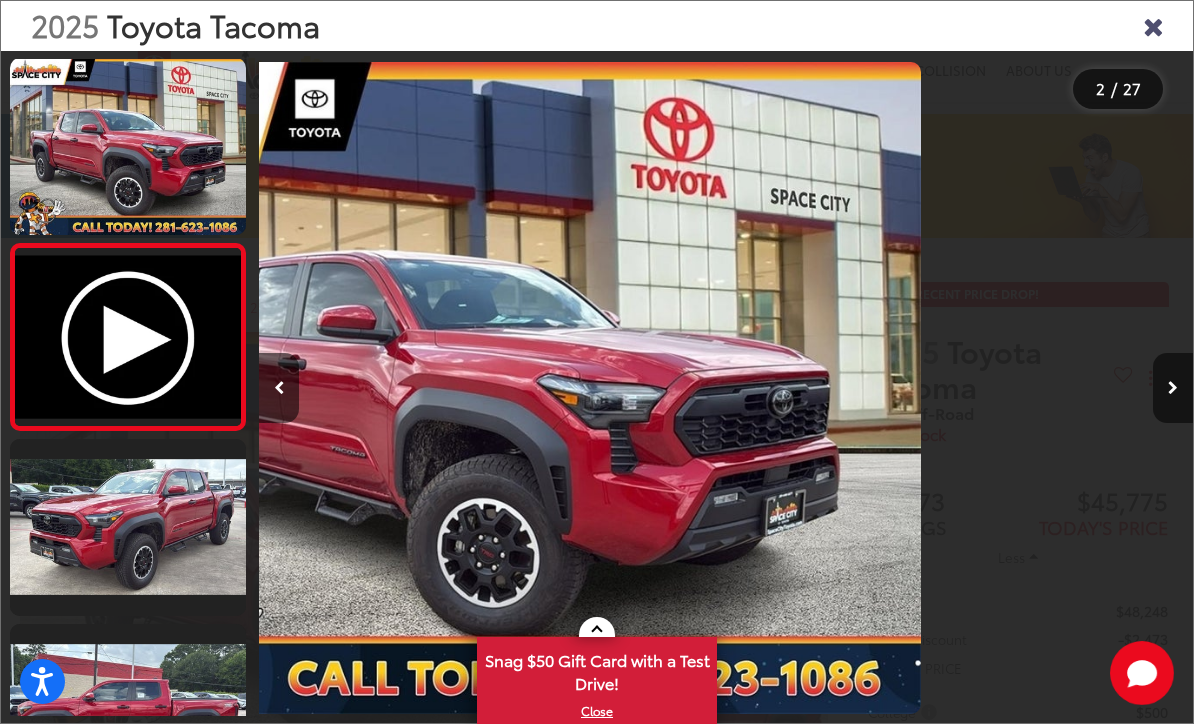 scroll, scrollTop: 0, scrollLeft: 773, axis: horizontal 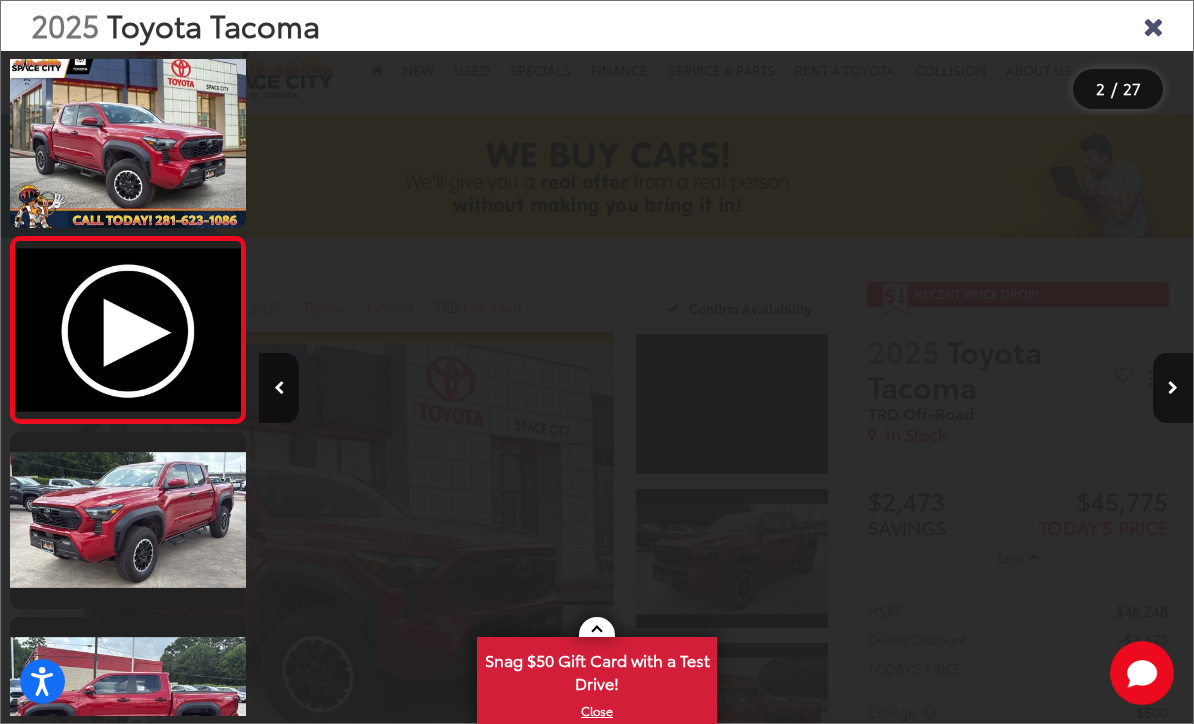 click at bounding box center [1173, 388] 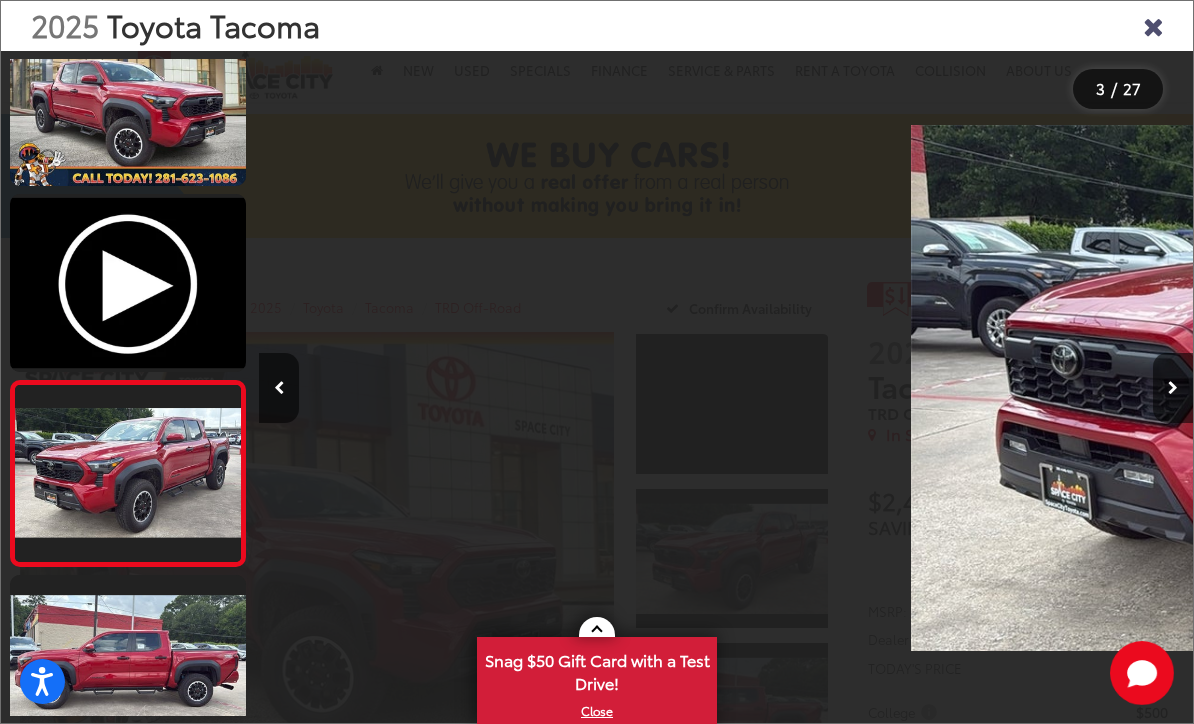 scroll, scrollTop: 0, scrollLeft: 1740, axis: horizontal 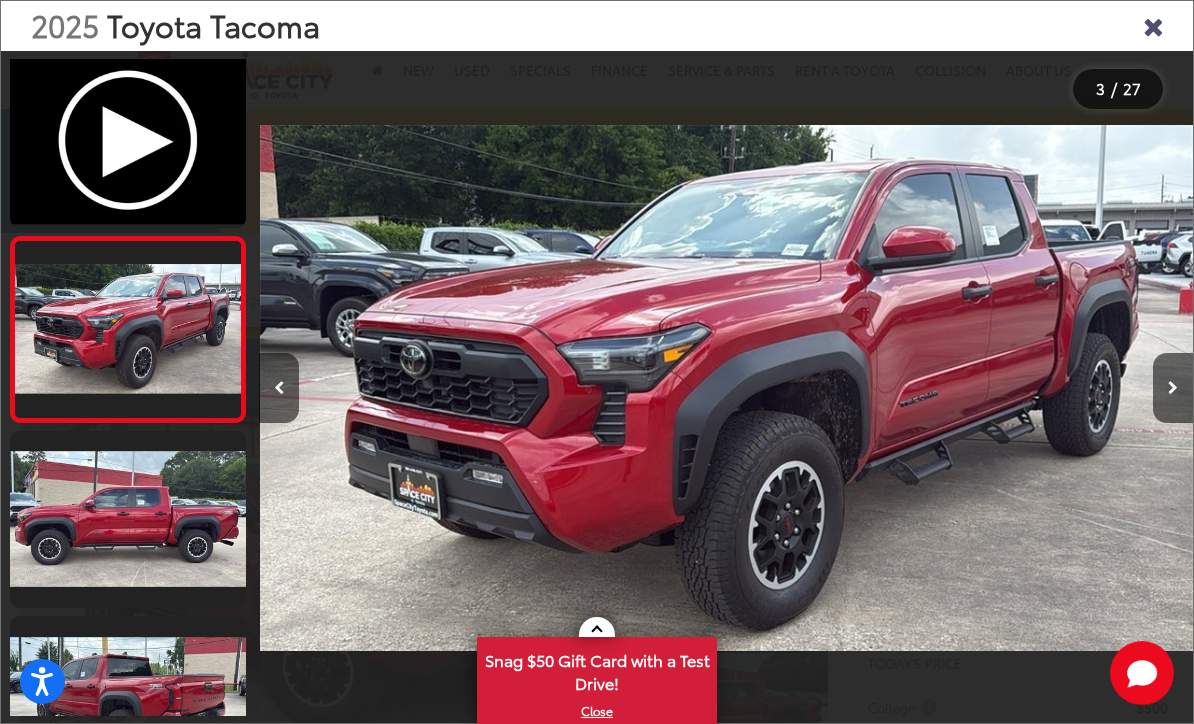 click at bounding box center [1173, 388] 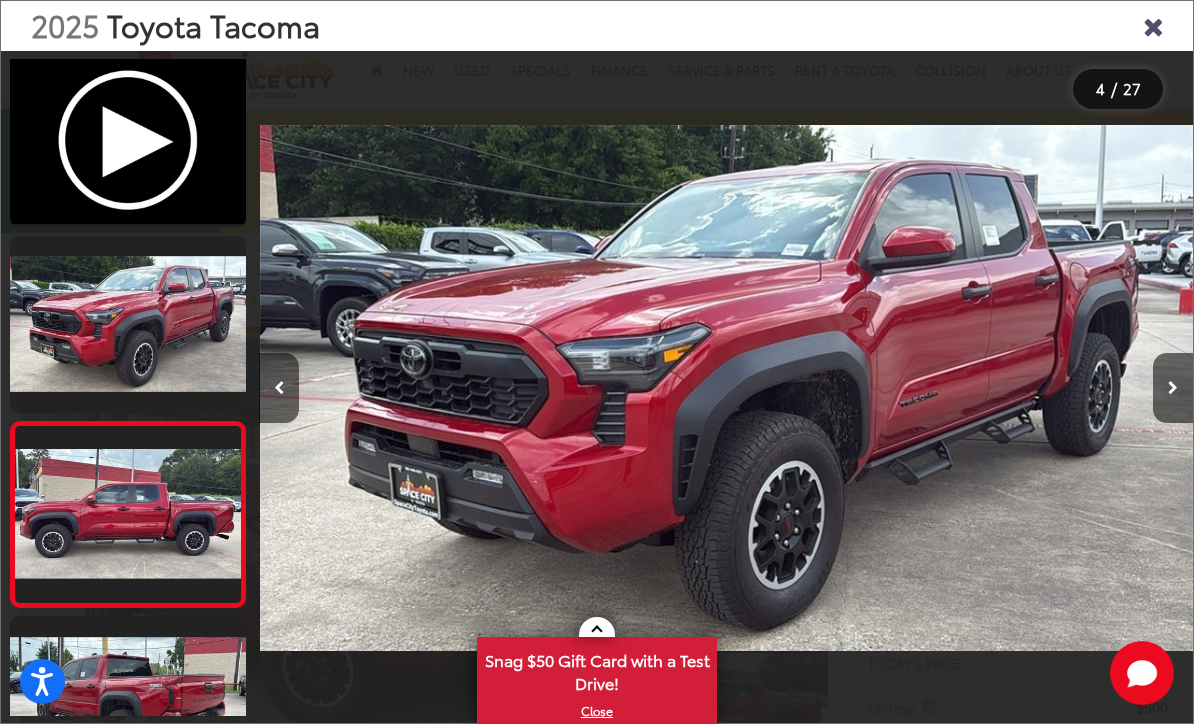 scroll, scrollTop: 0, scrollLeft: 1964, axis: horizontal 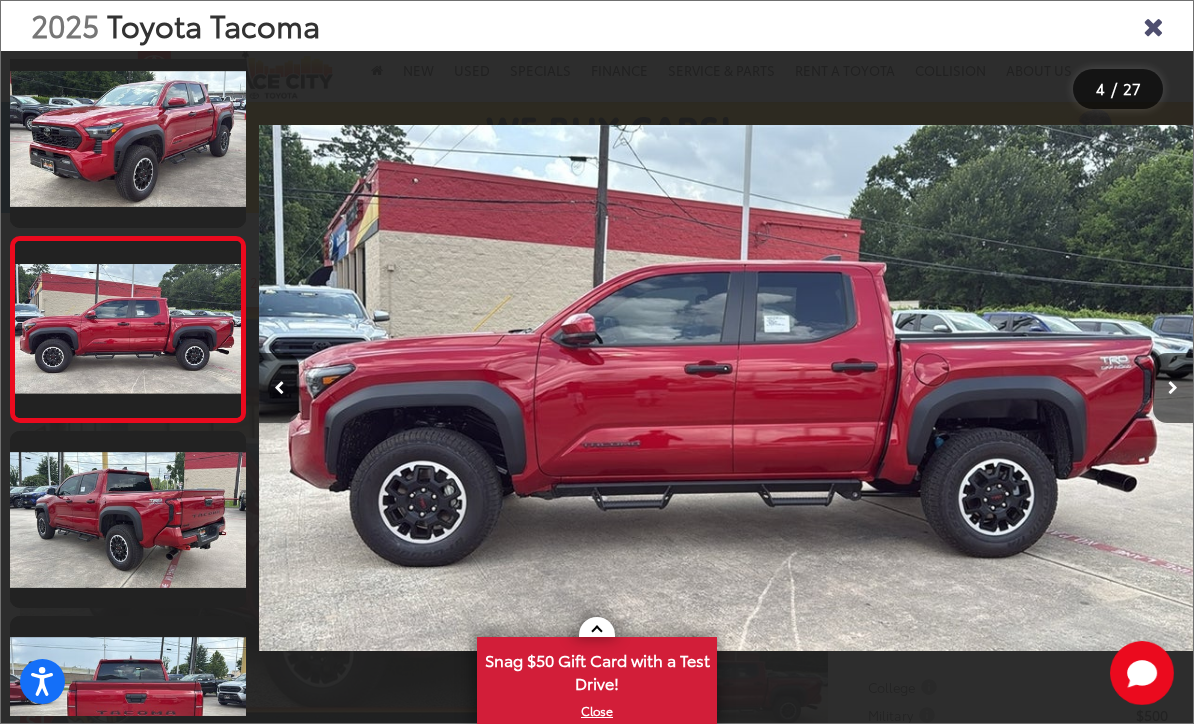 click at bounding box center [1173, 388] 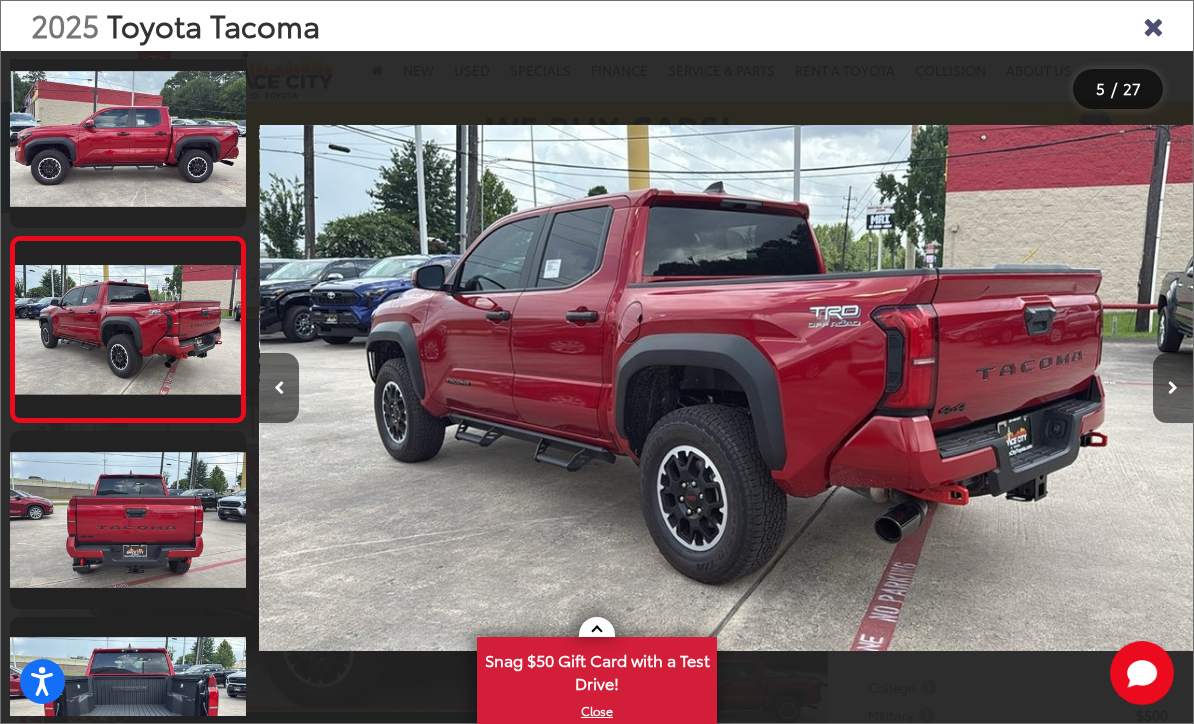 click at bounding box center (1173, 388) 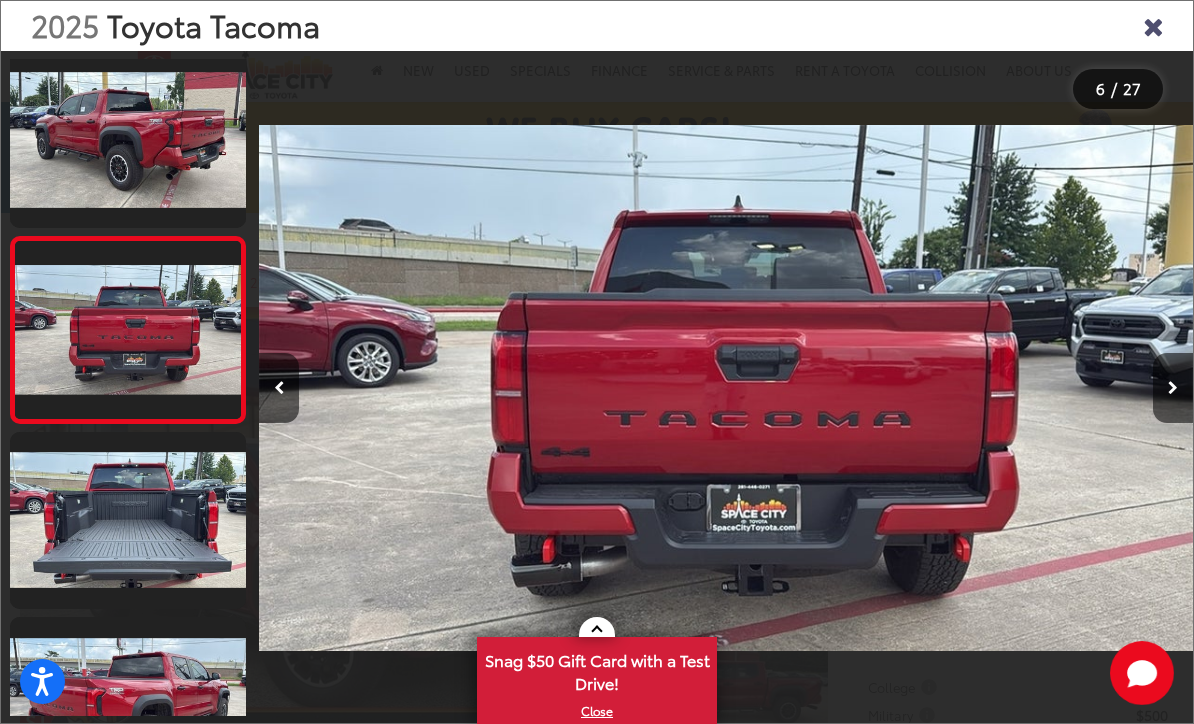 click at bounding box center [1173, 388] 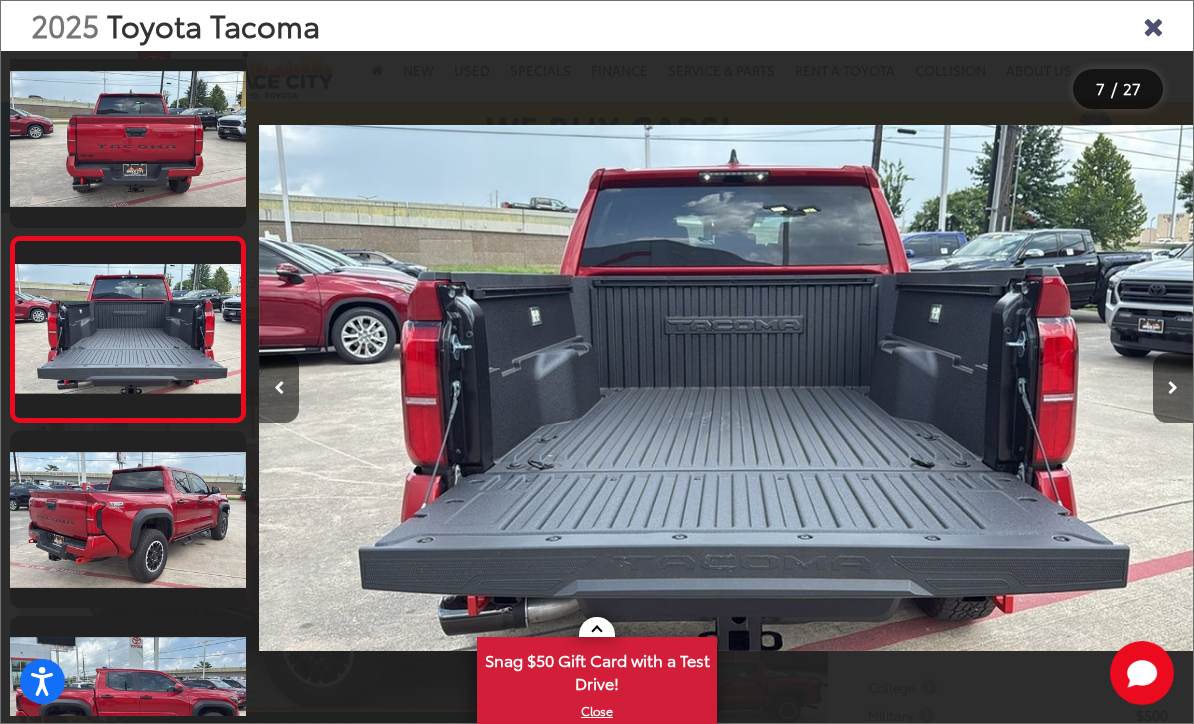 click at bounding box center [1173, 388] 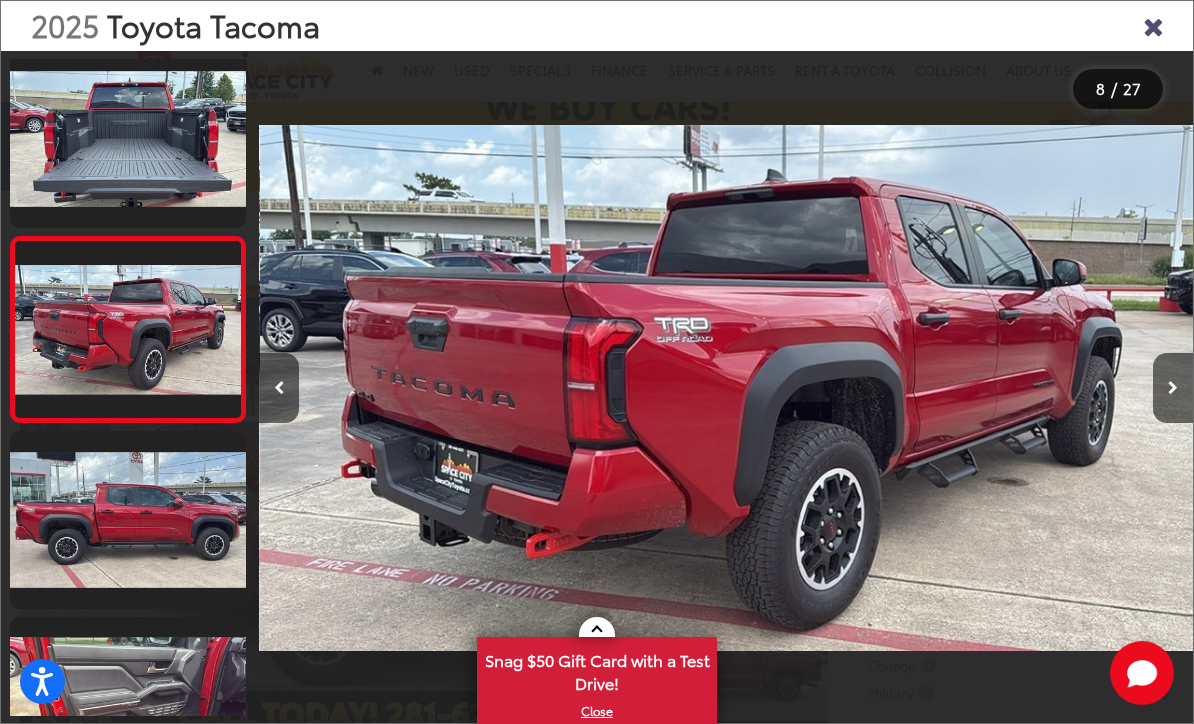 click at bounding box center [1173, 388] 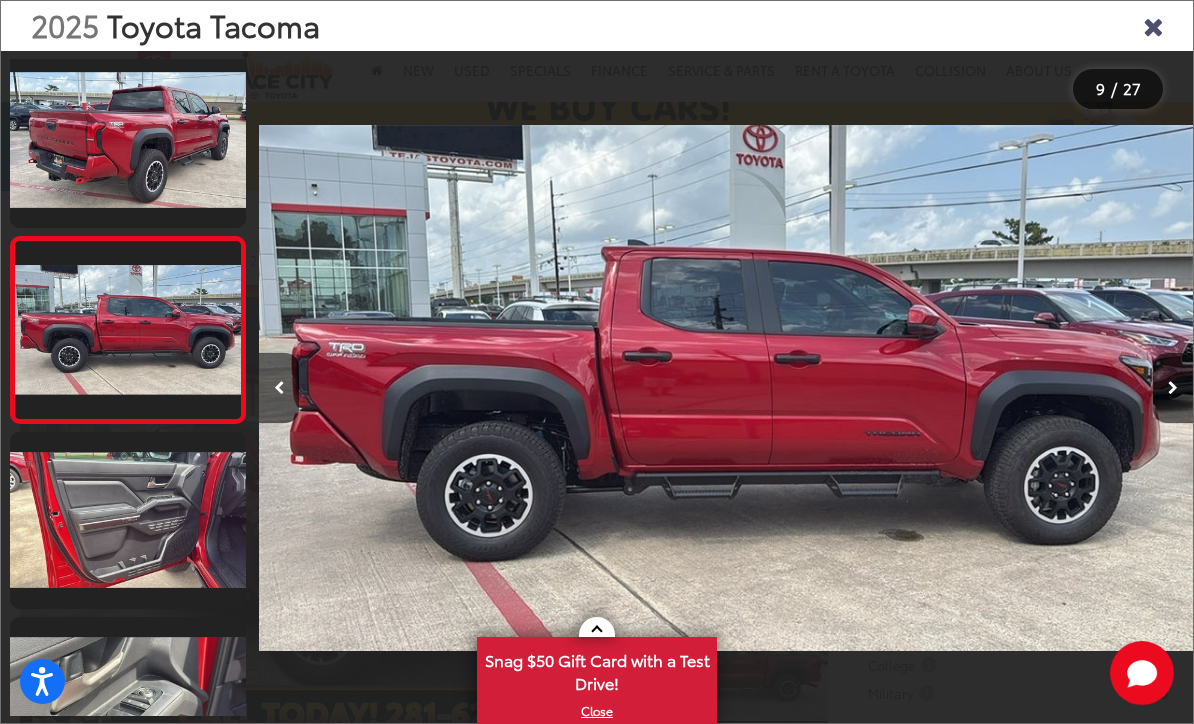 click at bounding box center (1173, 388) 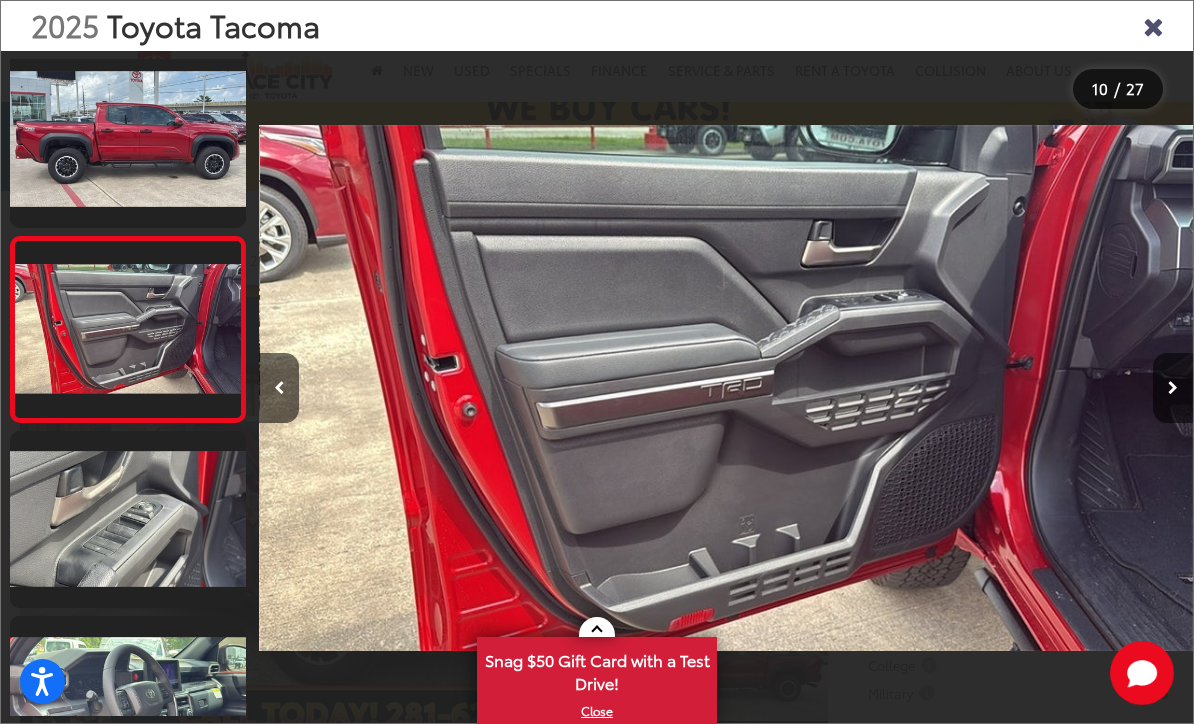 click at bounding box center (1173, 388) 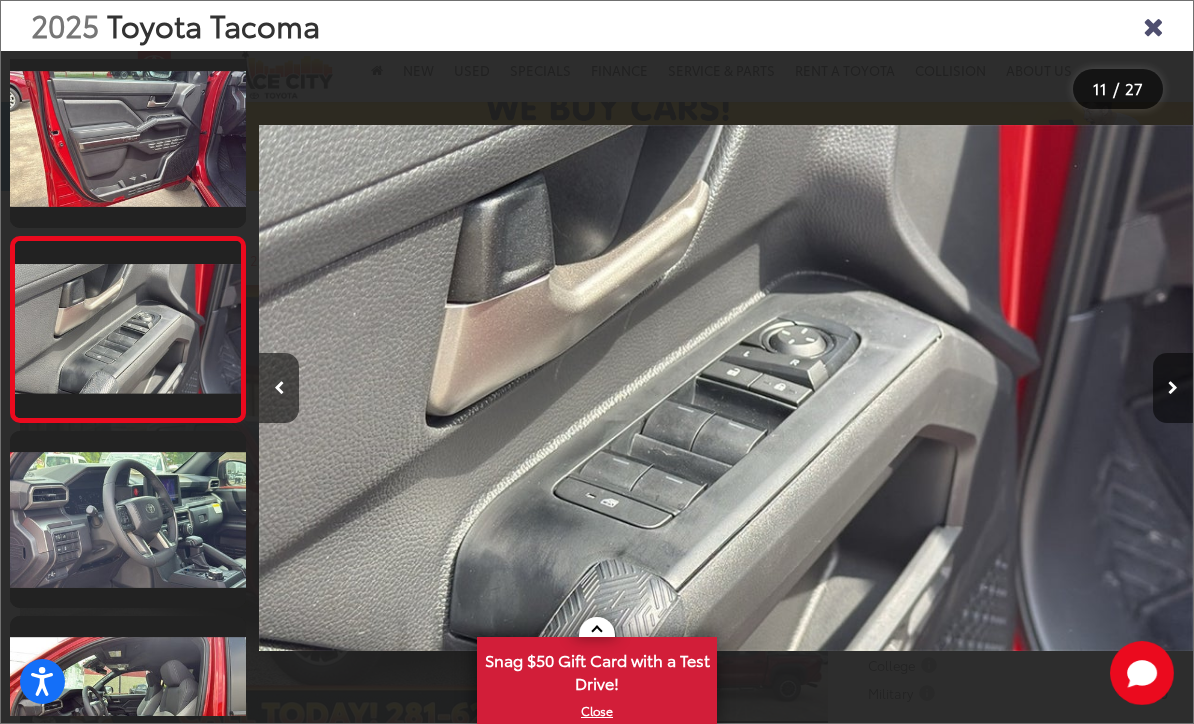 click at bounding box center (1173, 388) 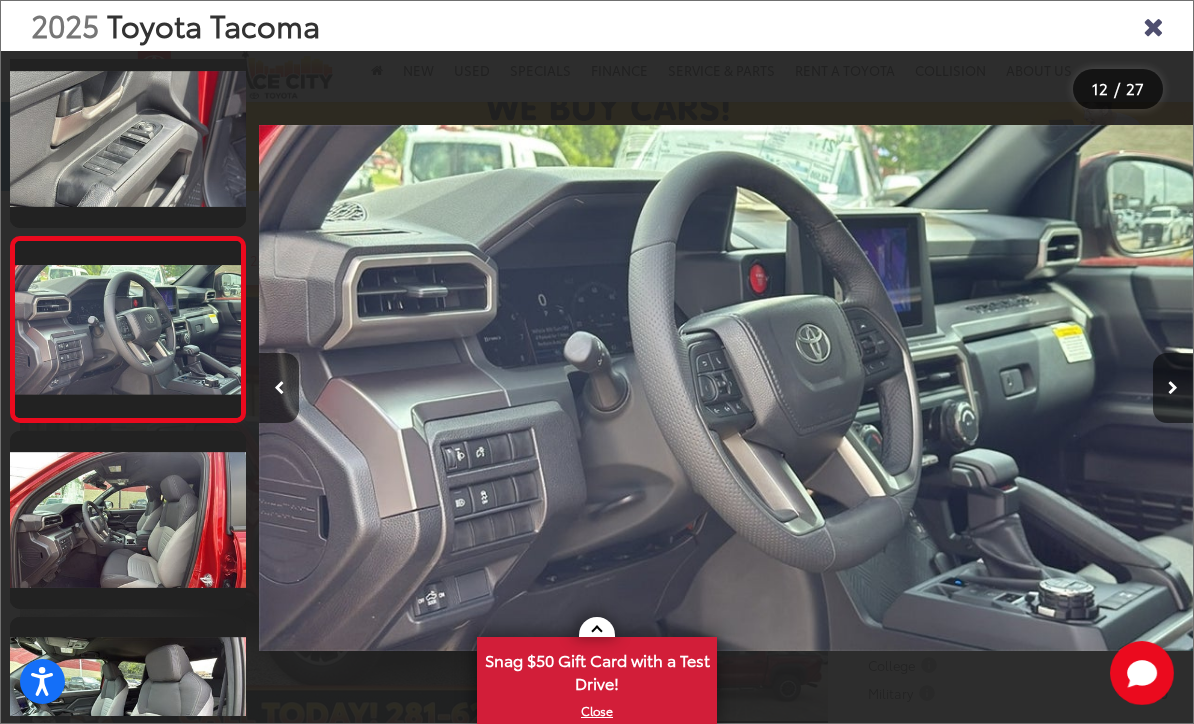 click at bounding box center [1173, 388] 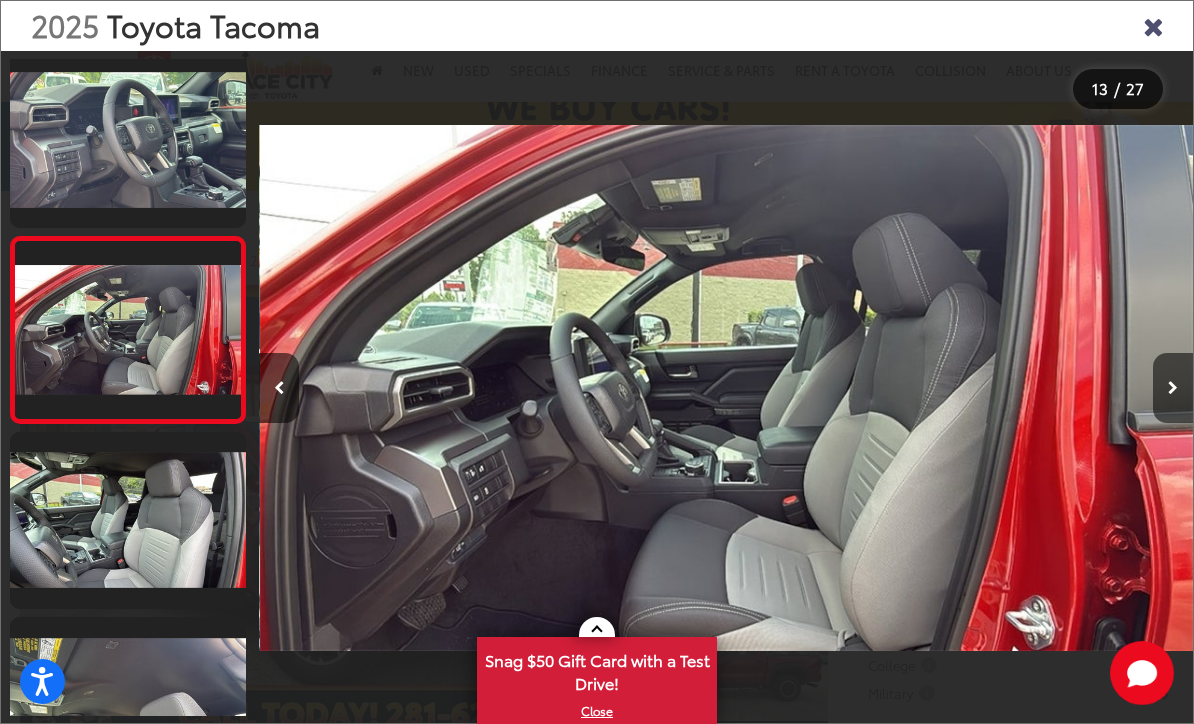 click at bounding box center [1173, 388] 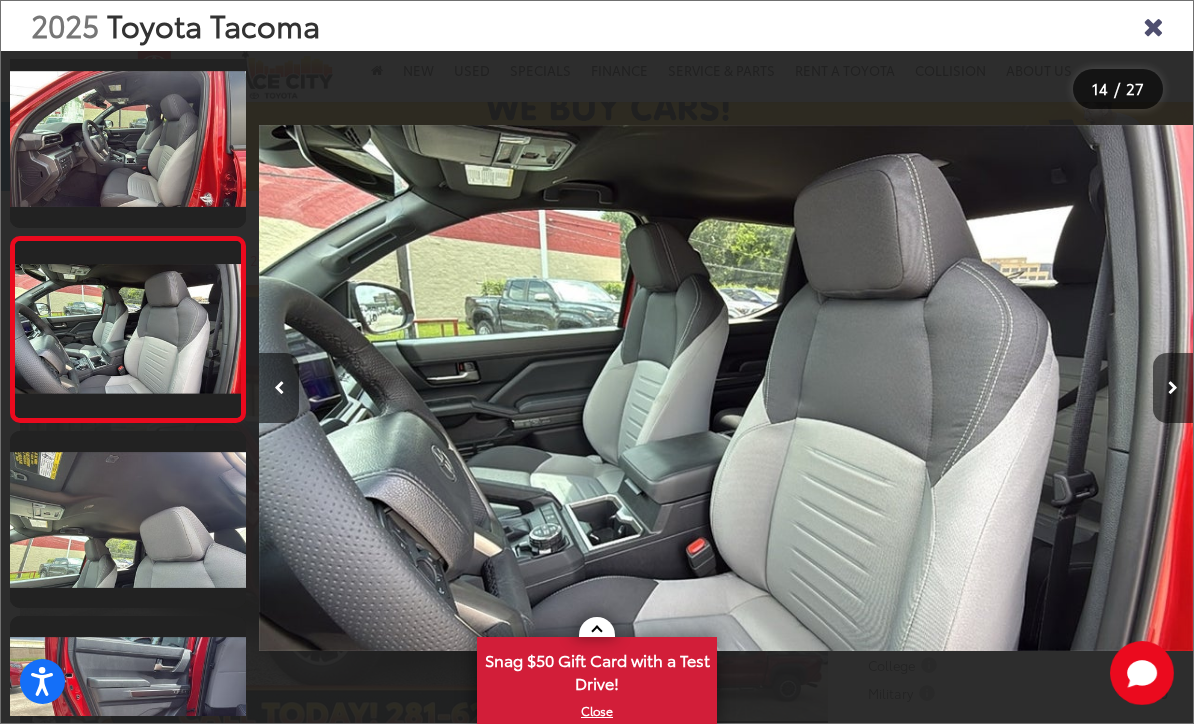 click at bounding box center (1173, 388) 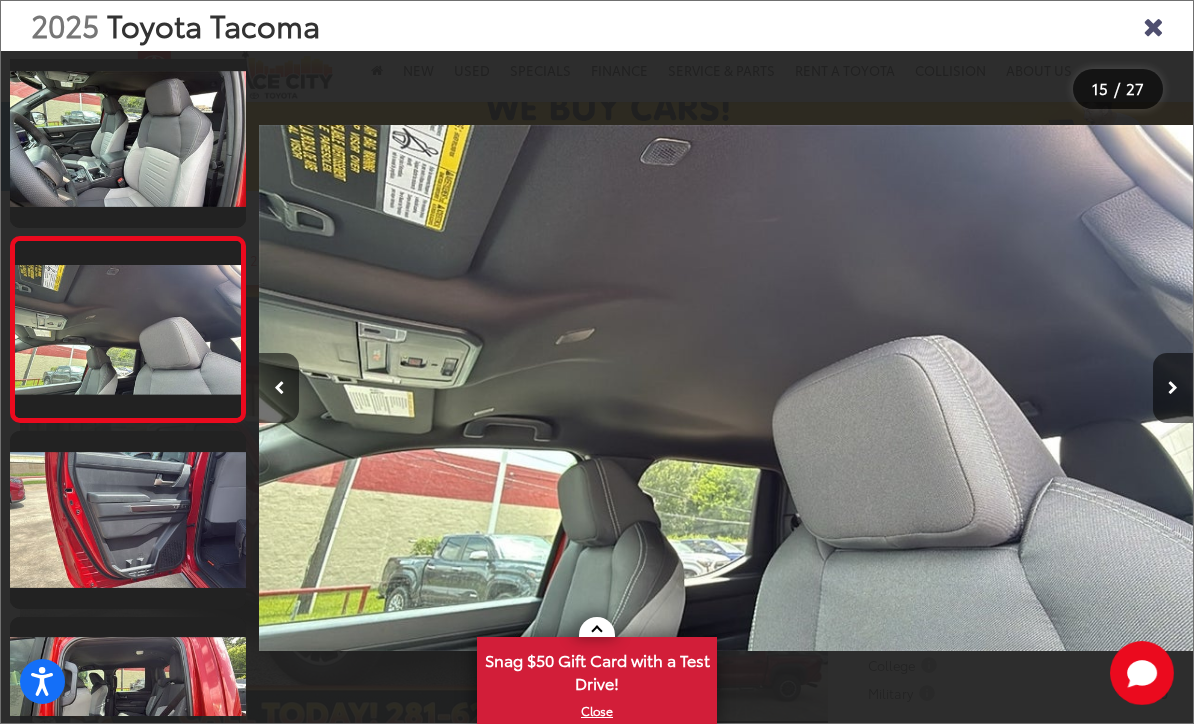 click at bounding box center [1173, 388] 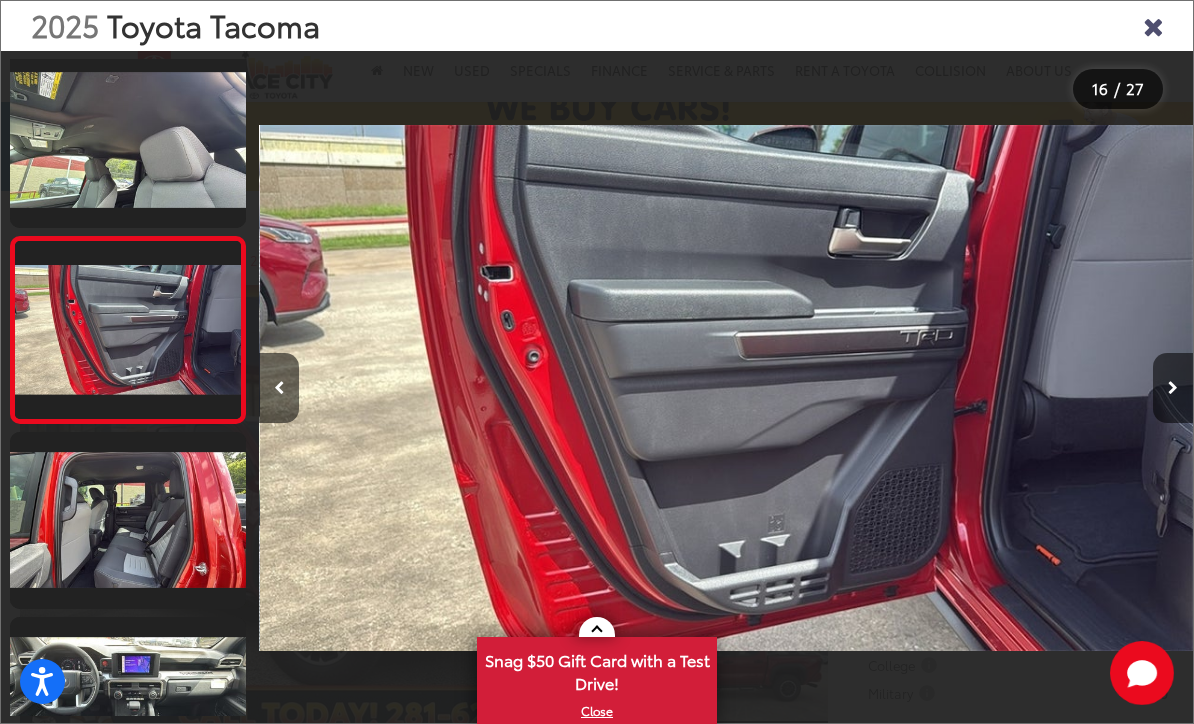 click at bounding box center (1173, 388) 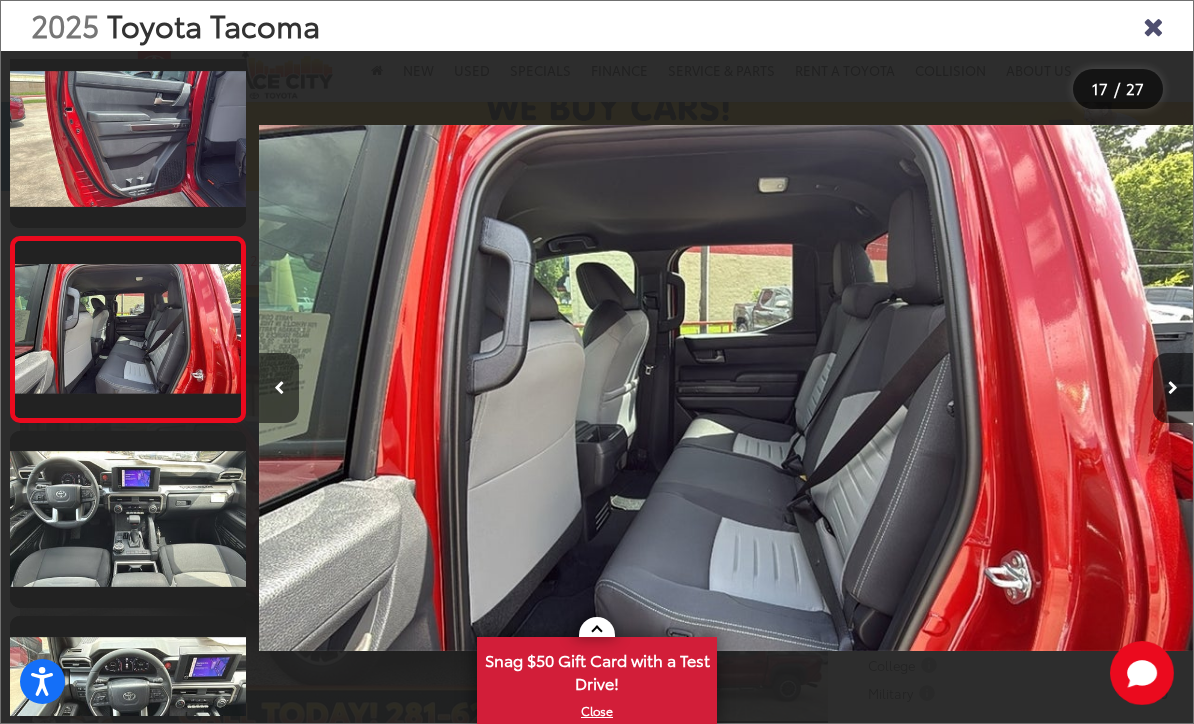 click at bounding box center [1173, 388] 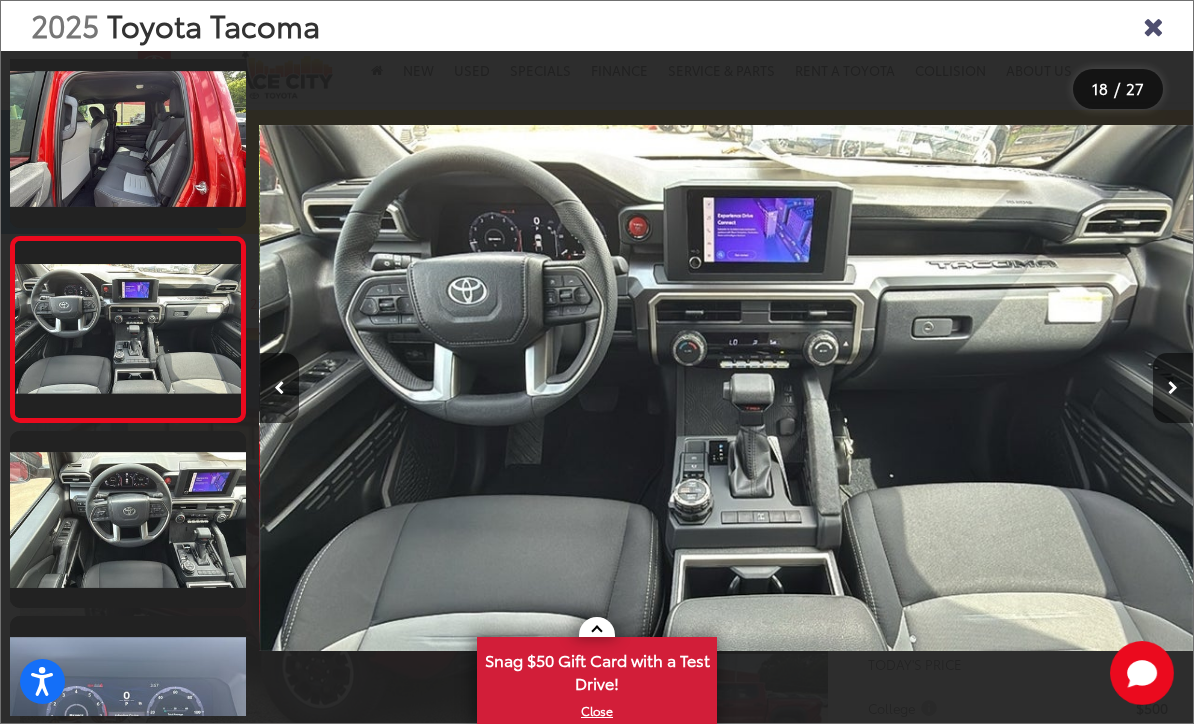 click at bounding box center [1173, 388] 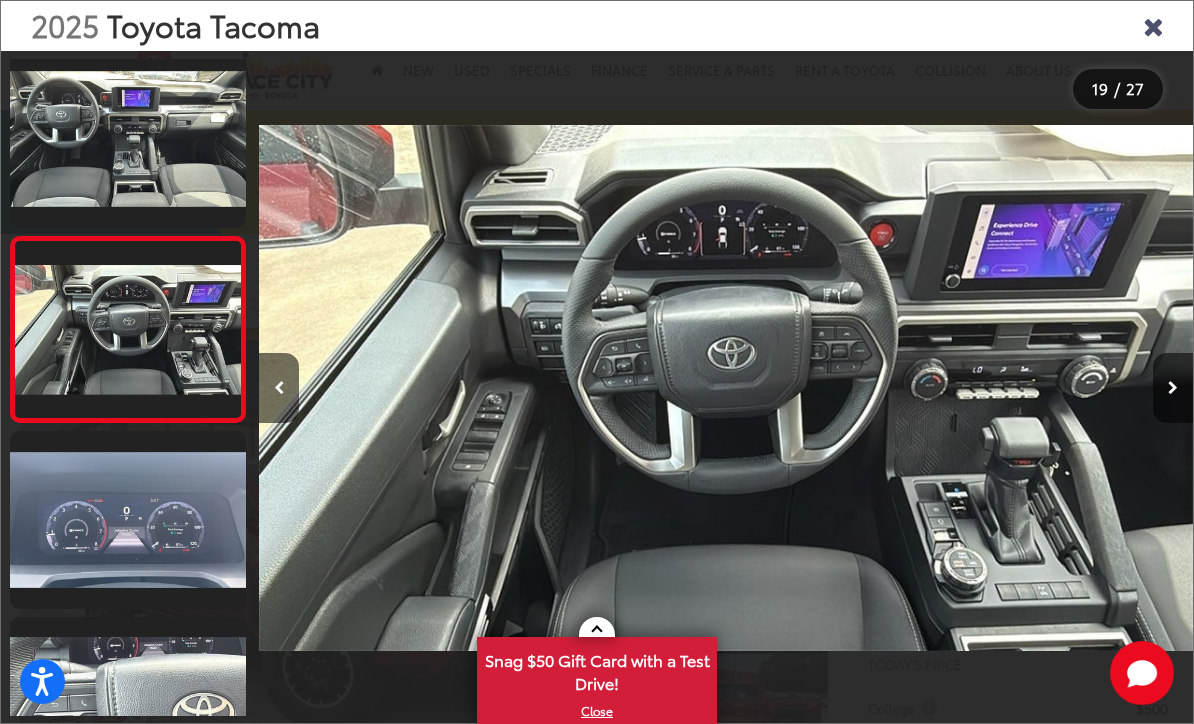 click at bounding box center (1173, 388) 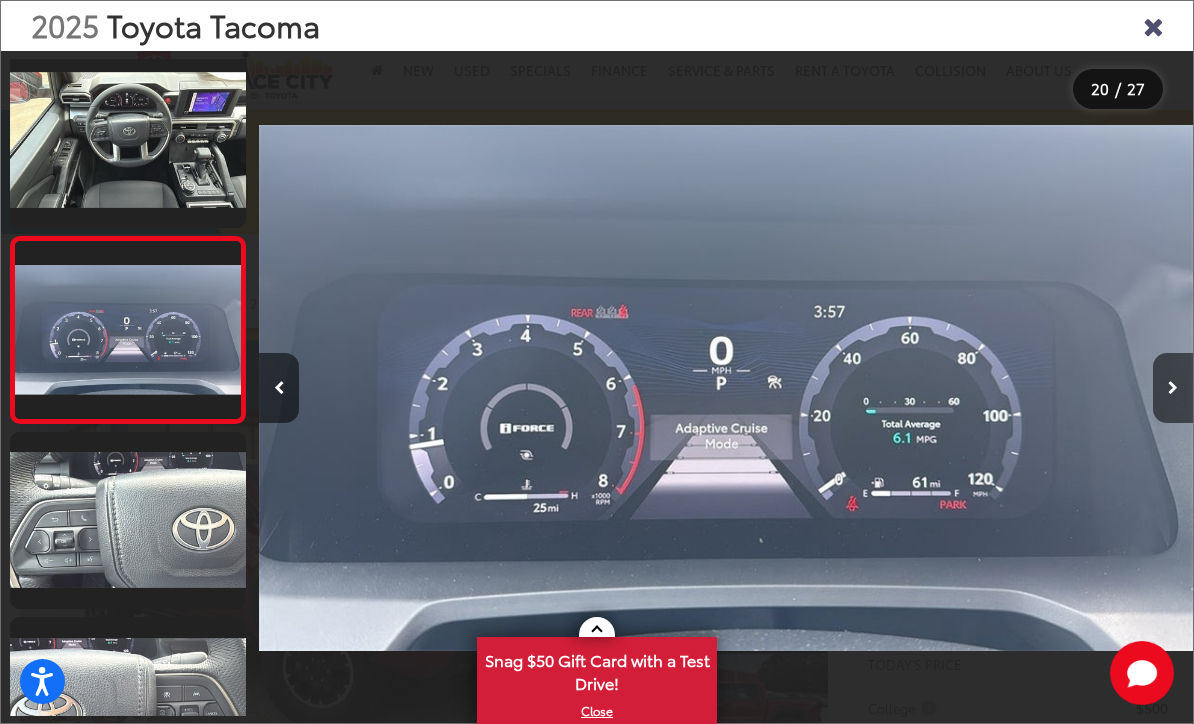 click at bounding box center [1173, 388] 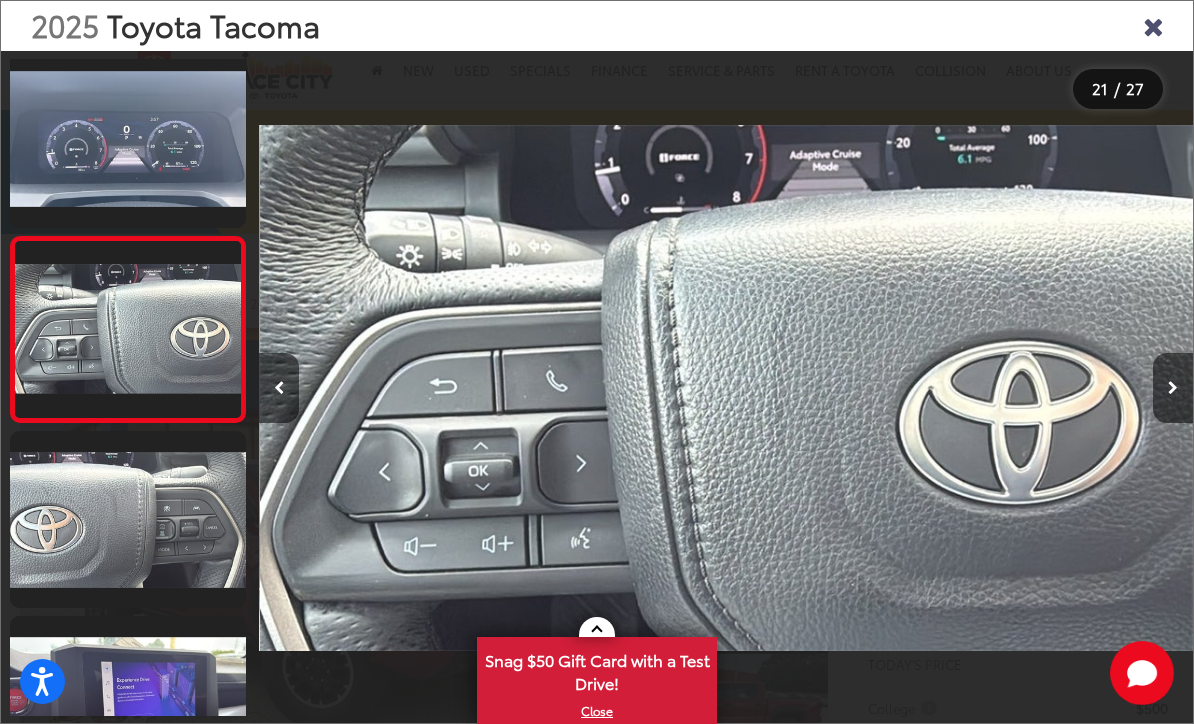 click at bounding box center (1173, 388) 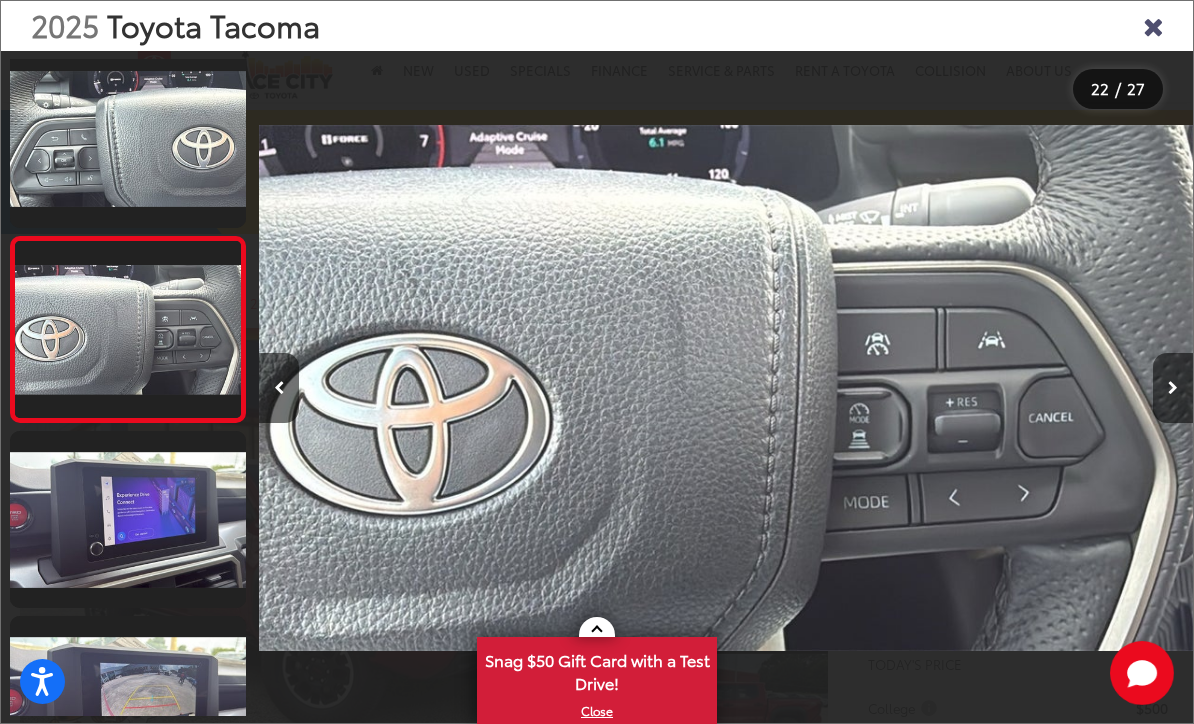 click at bounding box center [1173, 388] 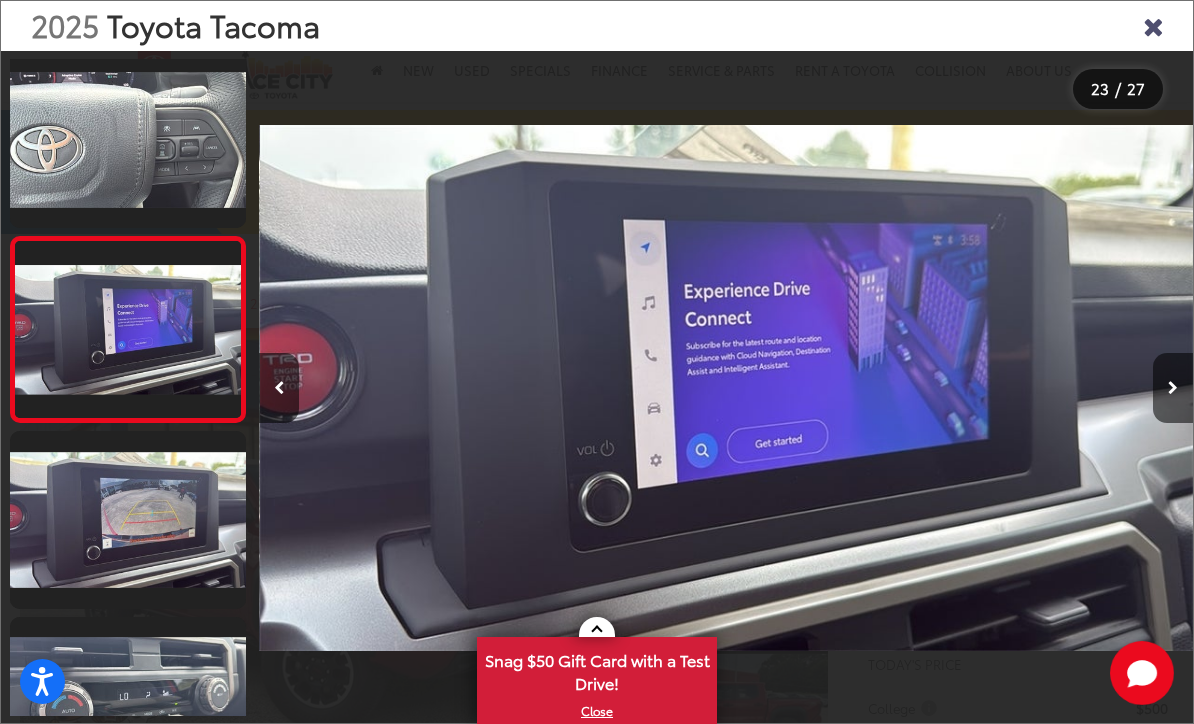 click at bounding box center [1173, 388] 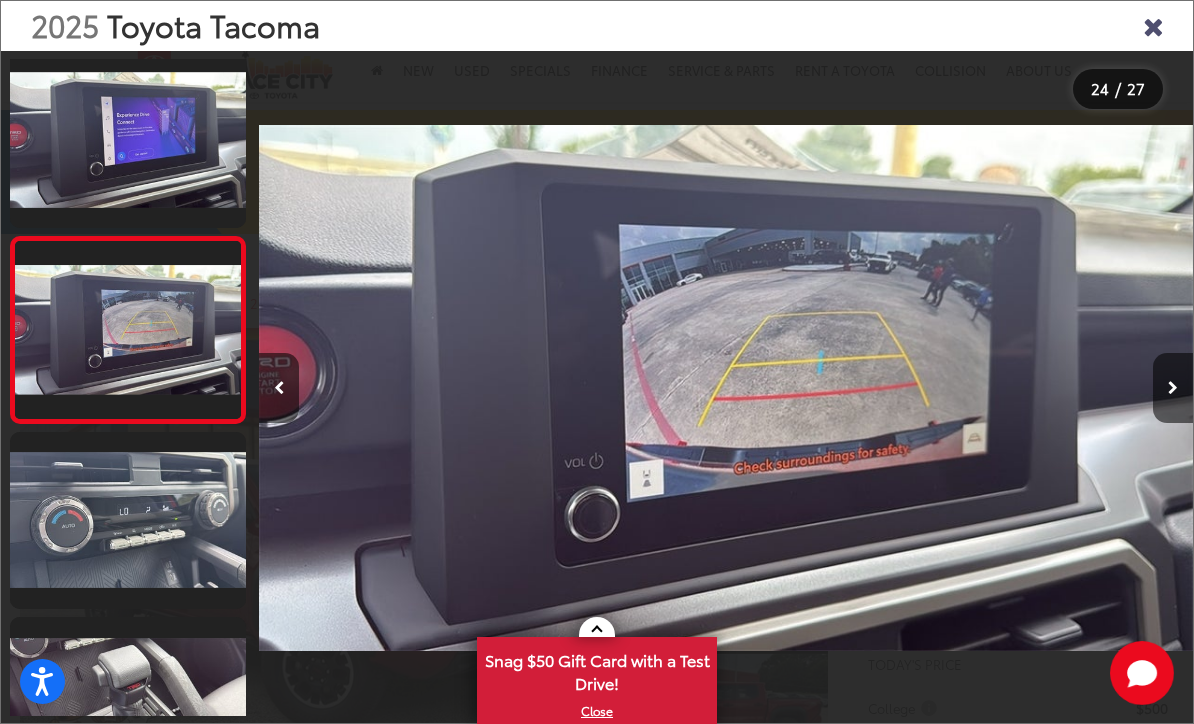 click at bounding box center [1173, 388] 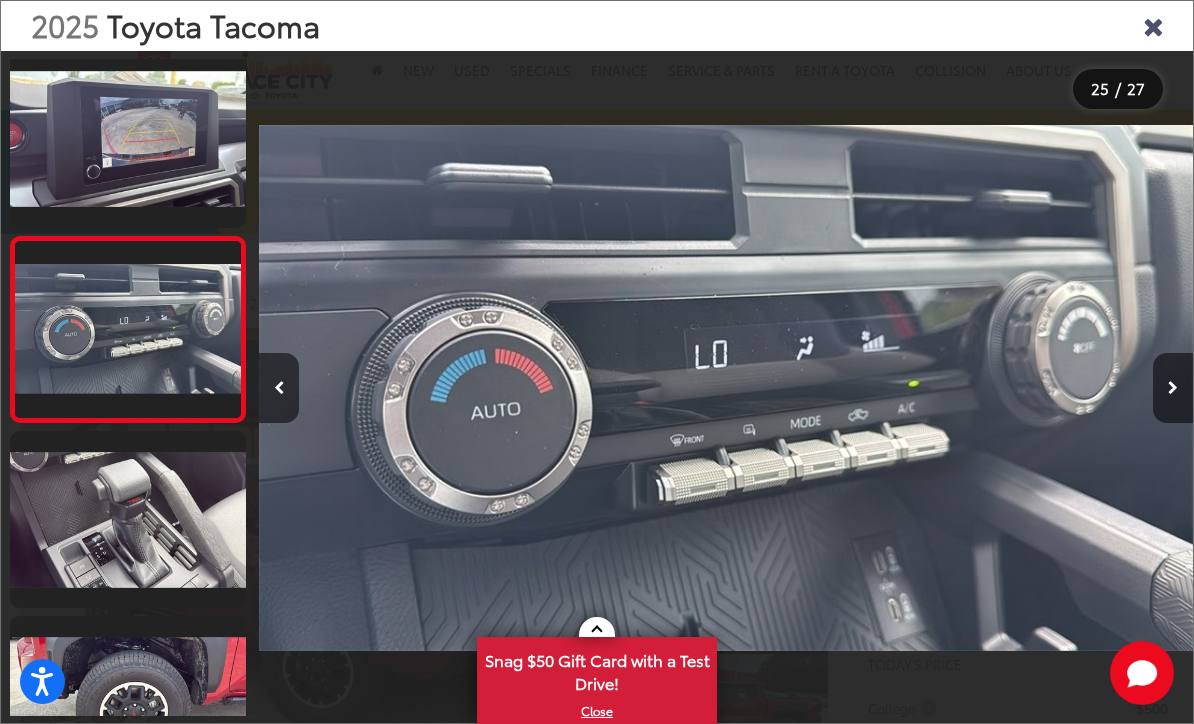 click at bounding box center [1173, 388] 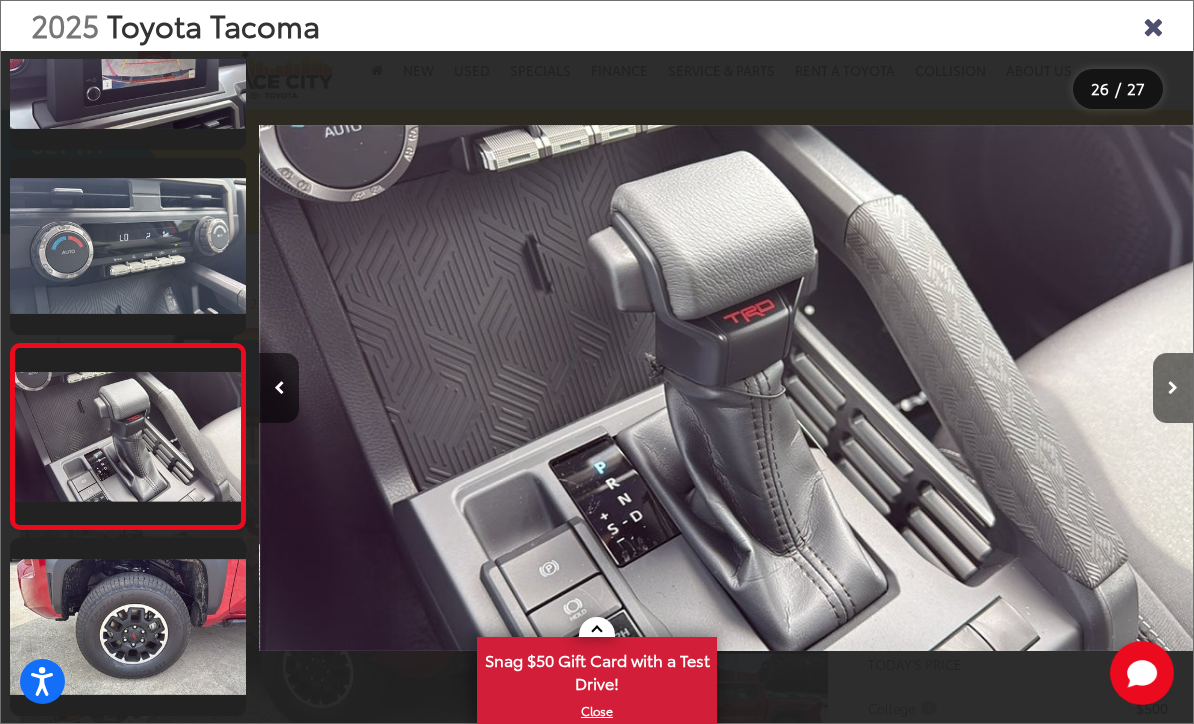 click at bounding box center (1173, 388) 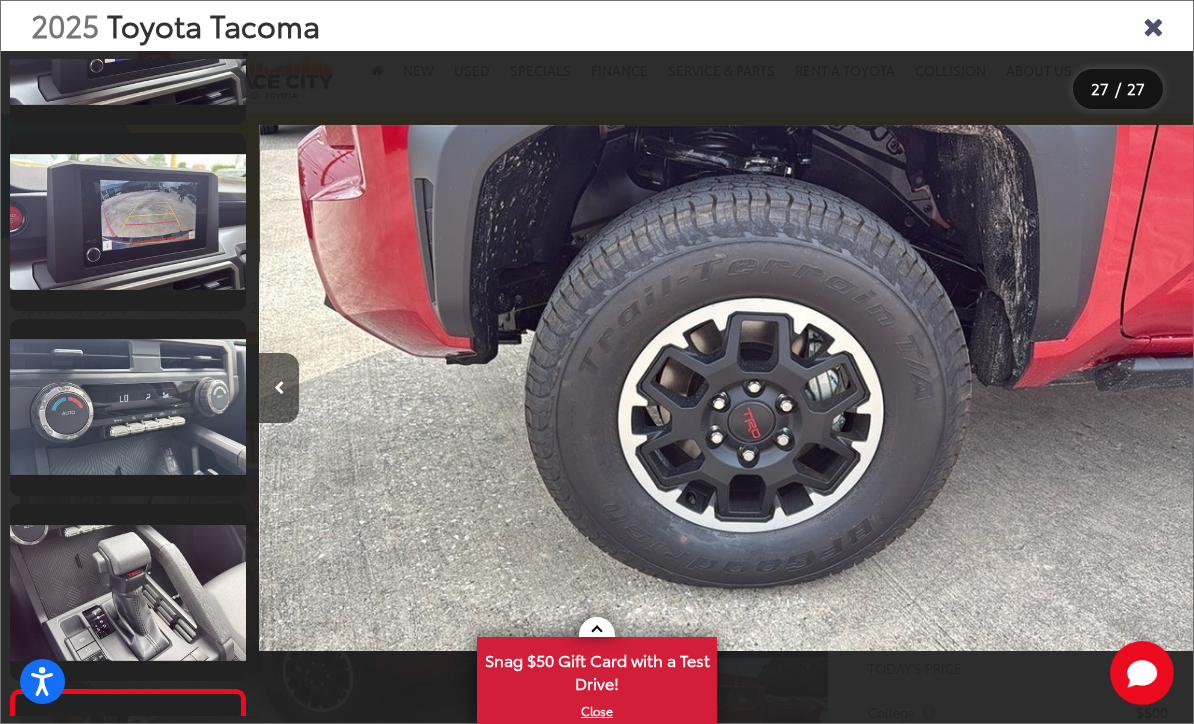 click at bounding box center (1153, 25) 